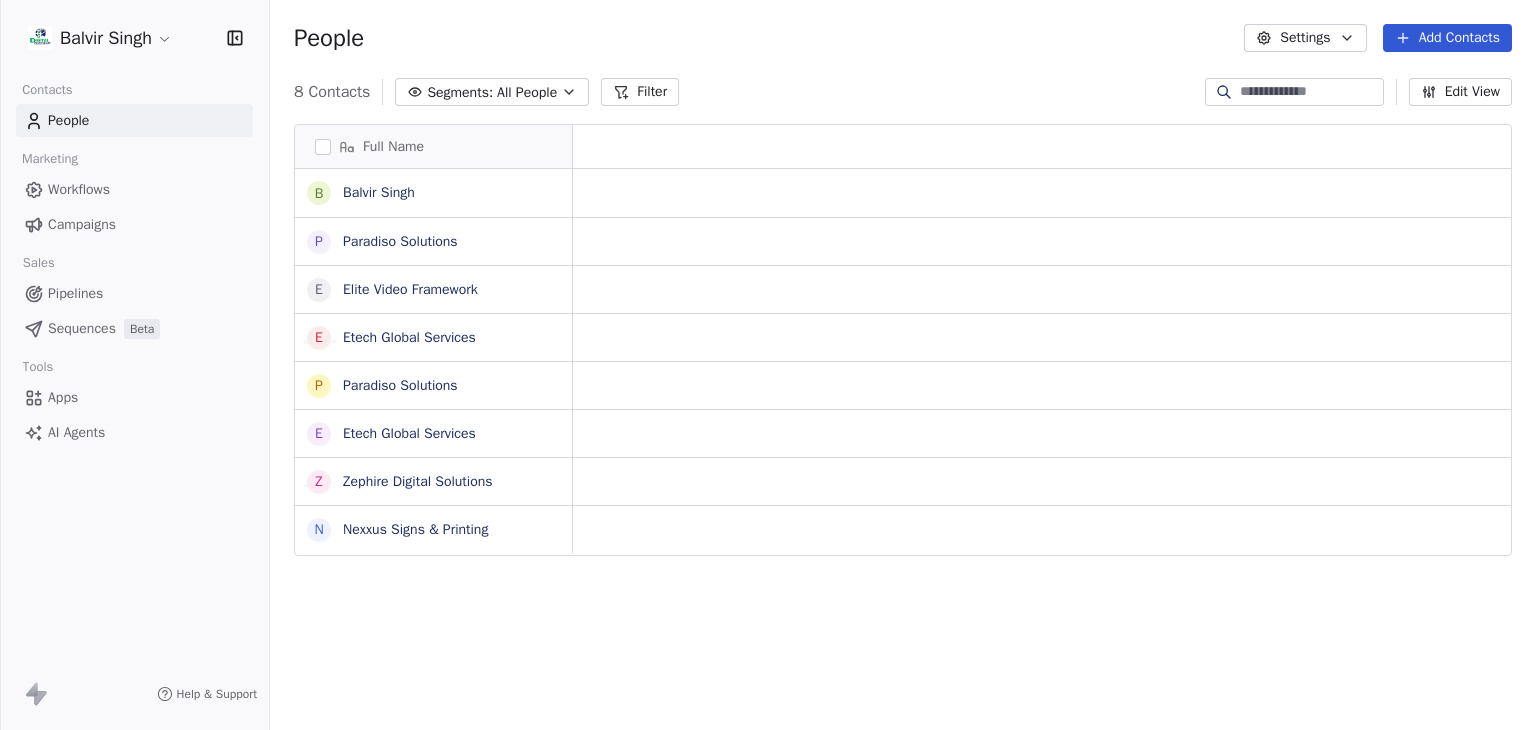 scroll, scrollTop: 0, scrollLeft: 0, axis: both 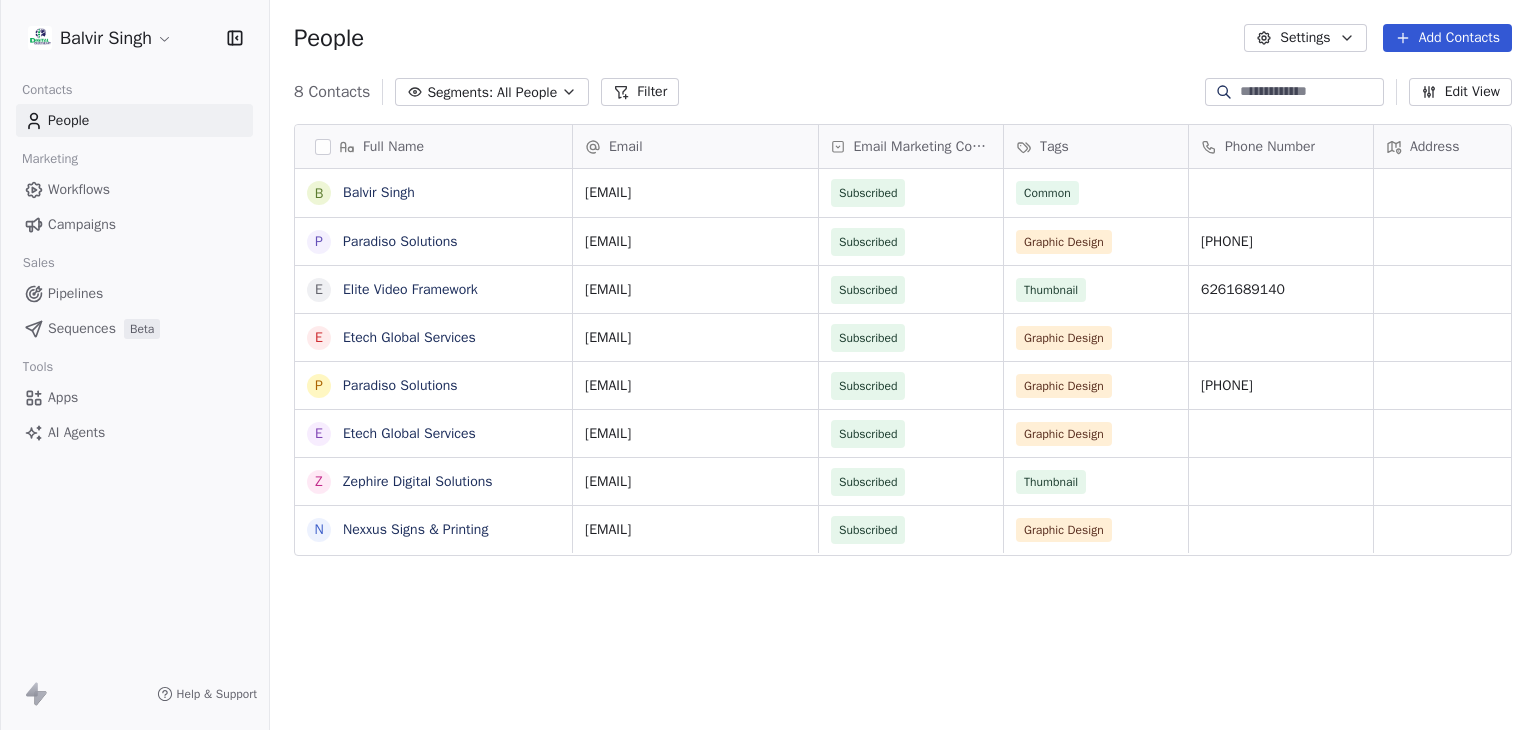 click on "Full Name B [FIRST] [LAST] P Paradiso Solutions E Elite Video Framework E Etech Global Services P Paradiso Solutions E Etech Global Services Z Zephire Digital Solutions N Nexxus Signs & Printing Email Email Marketing Consent Tags Phone Number Address Created Date IST Email Verification Status Last Updated Date IST [EMAIL] Subscribed Common Jul 13, 2025 09:21 PM Valid Jul 14, 2025 08:24 AM [EMAIL] Subscribed Graphic Design [PHONE] Jul 13, 2025 08:57 PM Valid Jul 13, 2025 08:58 PM [EMAIL] Subscribed Thumbnail 6261689140 Jul 13, 2025 08:57 PM Valid Jul 14, 2025 08:24 AM [EMAIL] Subscribed Graphic Design Jul 13, 2025 08:57 PM Valid Jul 13, 2025 08:58 PM [EMAIL] Subscribed Graphic Design Valid" at bounding box center (768, 365) 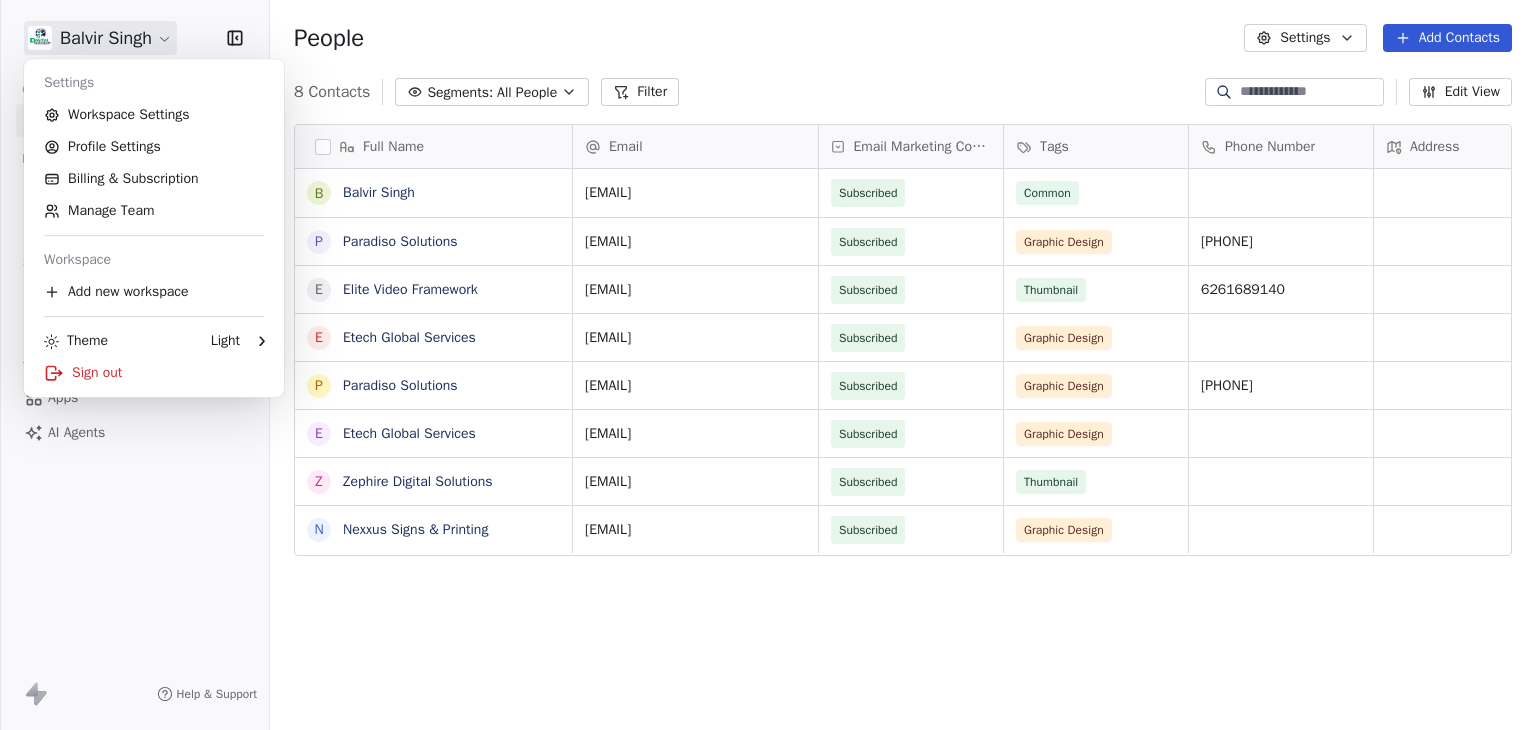 click on "Full Name B [FIRST] [LAST] P Paradiso Solutions E Elite Video Framework E Etech Global Services P Paradiso Solutions E Etech Global Services Z Zephire Digital Solutions N Nexxus Signs & Printing Email Email Marketing Consent Tags Phone Number Address Created Date IST Email Verification Status Last Updated Date IST [EMAIL] Subscribed Common Jul 13, 2025 09:21 PM Valid Jul 14, 2025 08:24 AM [EMAIL] Subscribed Graphic Design [PHONE] Jul 13, 2025 08:57 PM Valid Jul 13, 2025 08:58 PM [EMAIL] Subscribed Thumbnail 6261689140 Jul 13, 2025 08:57 PM Valid Jul 14, 2025 08:24 AM [EMAIL] Subscribed Graphic Design Jul 13, 2025 08:57 PM Valid Jul 13, 2025 08:58 PM [EMAIL] Subscribed Graphic Design Valid" at bounding box center (768, 365) 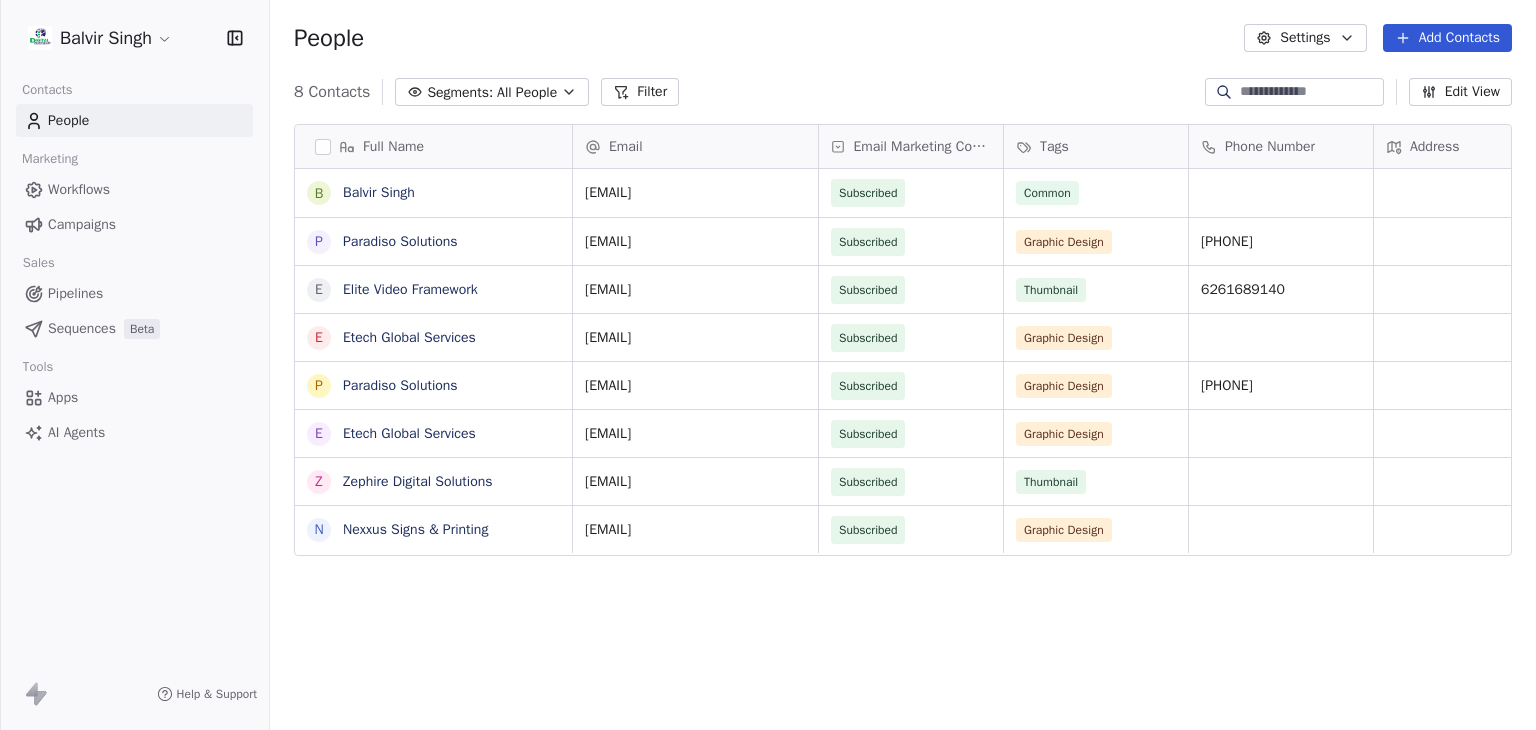 click on "Campaigns" at bounding box center (82, 224) 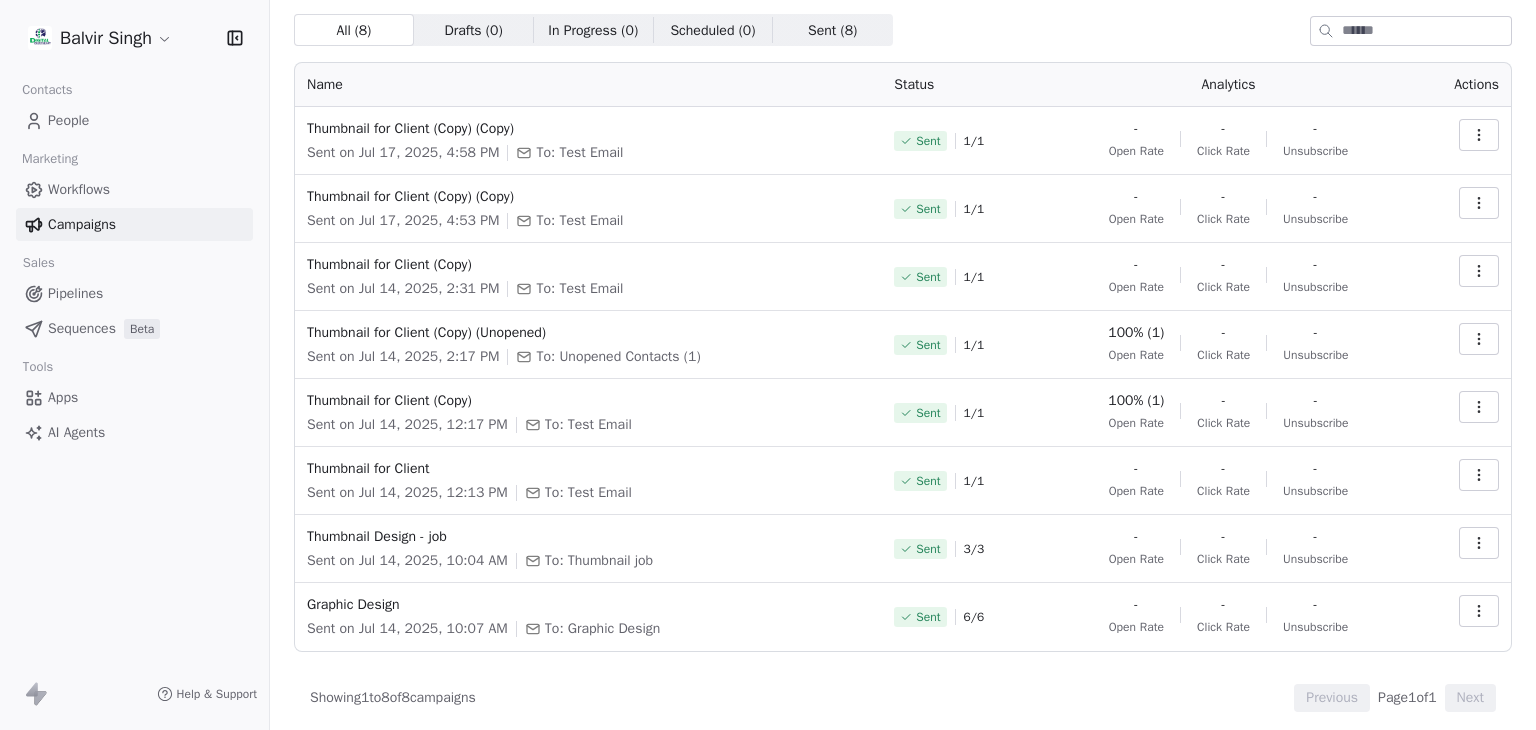 scroll, scrollTop: 68, scrollLeft: 0, axis: vertical 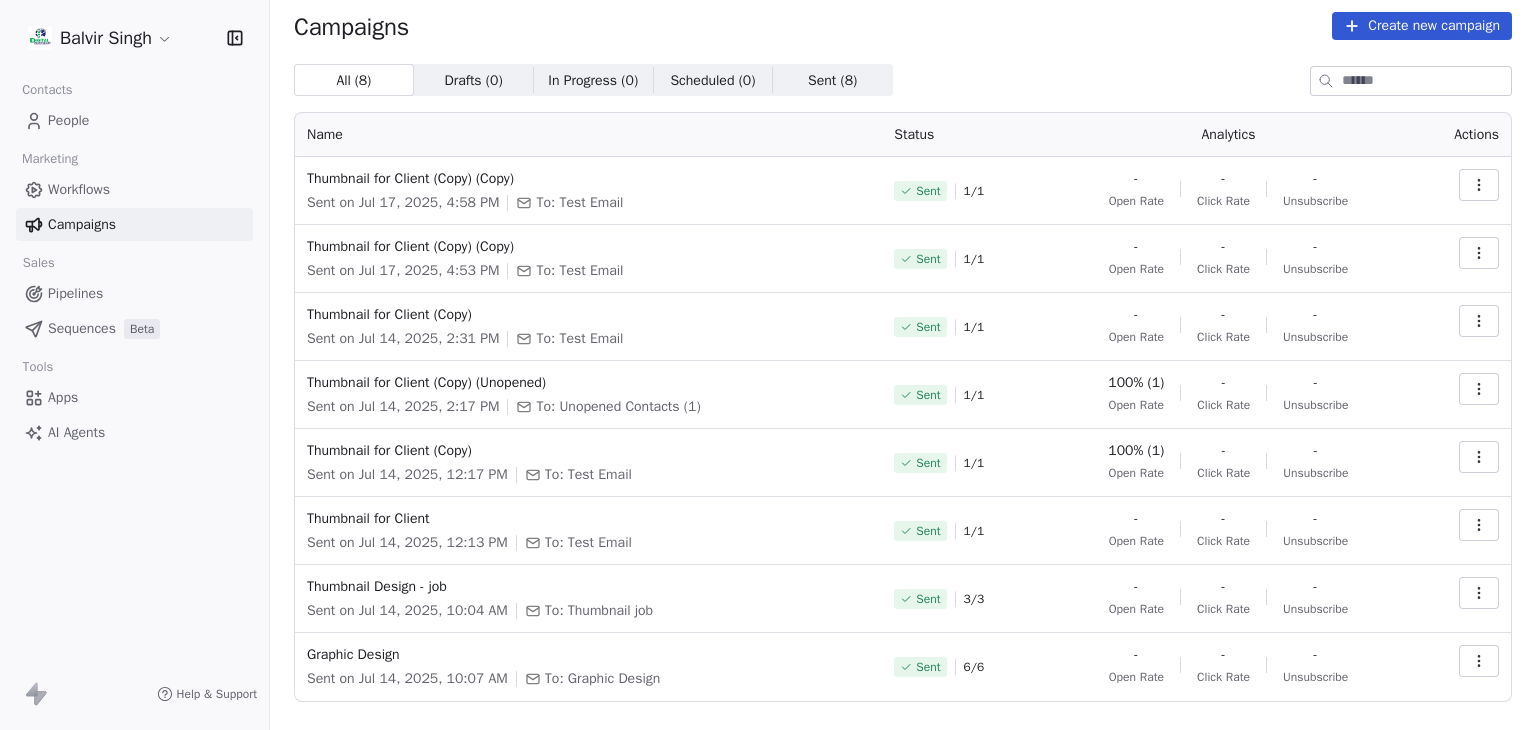 click at bounding box center [1479, 389] 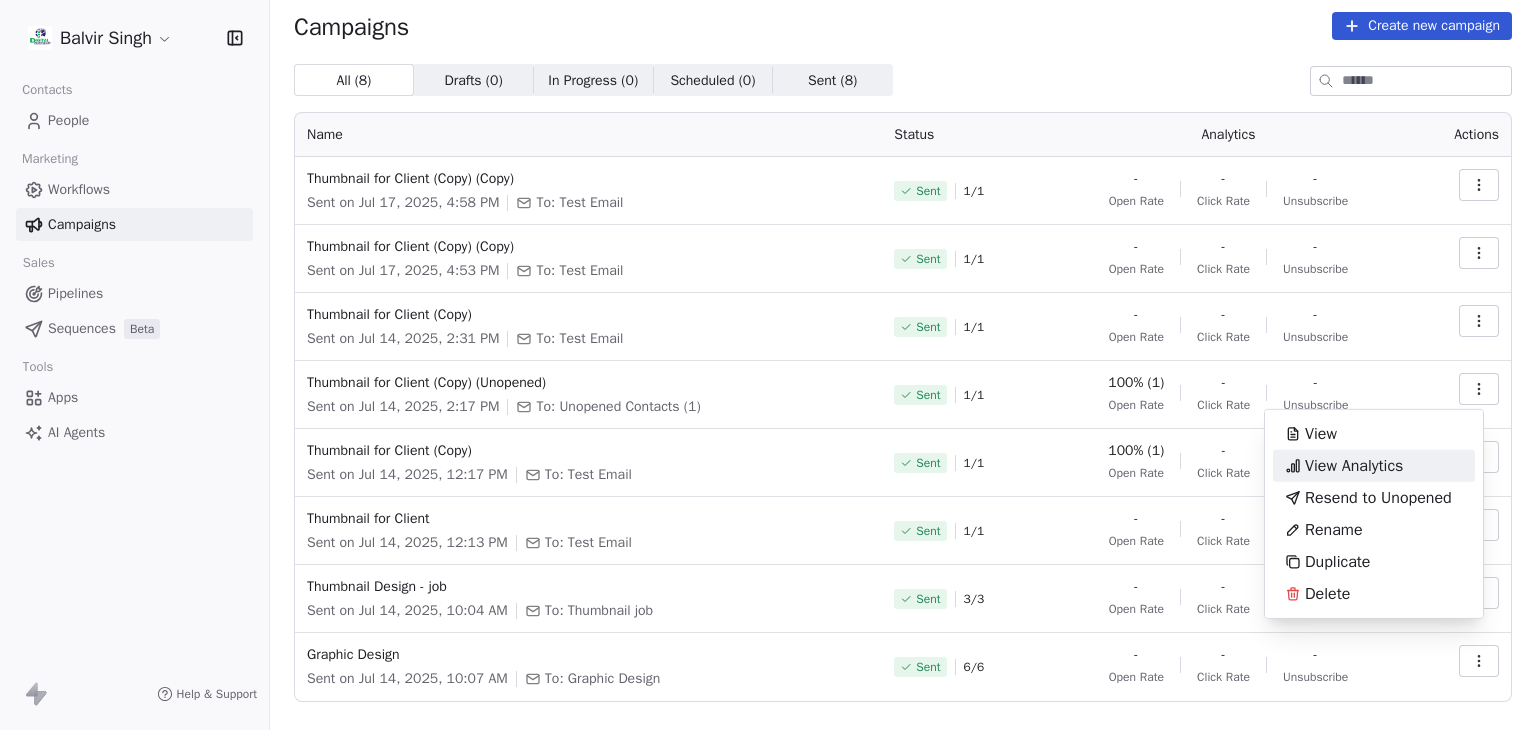click on "View Analytics" at bounding box center [1354, 466] 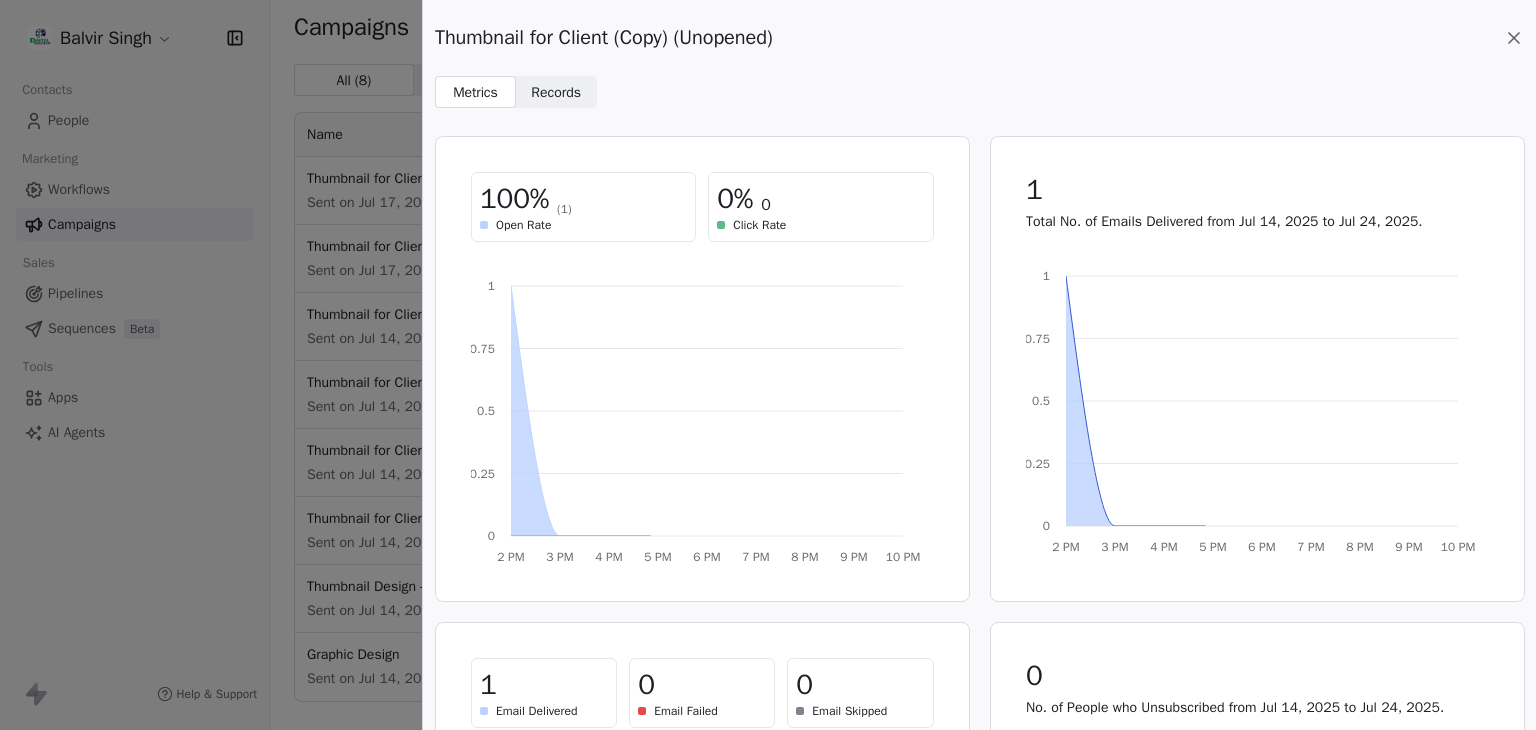 click on "Records" at bounding box center [556, 92] 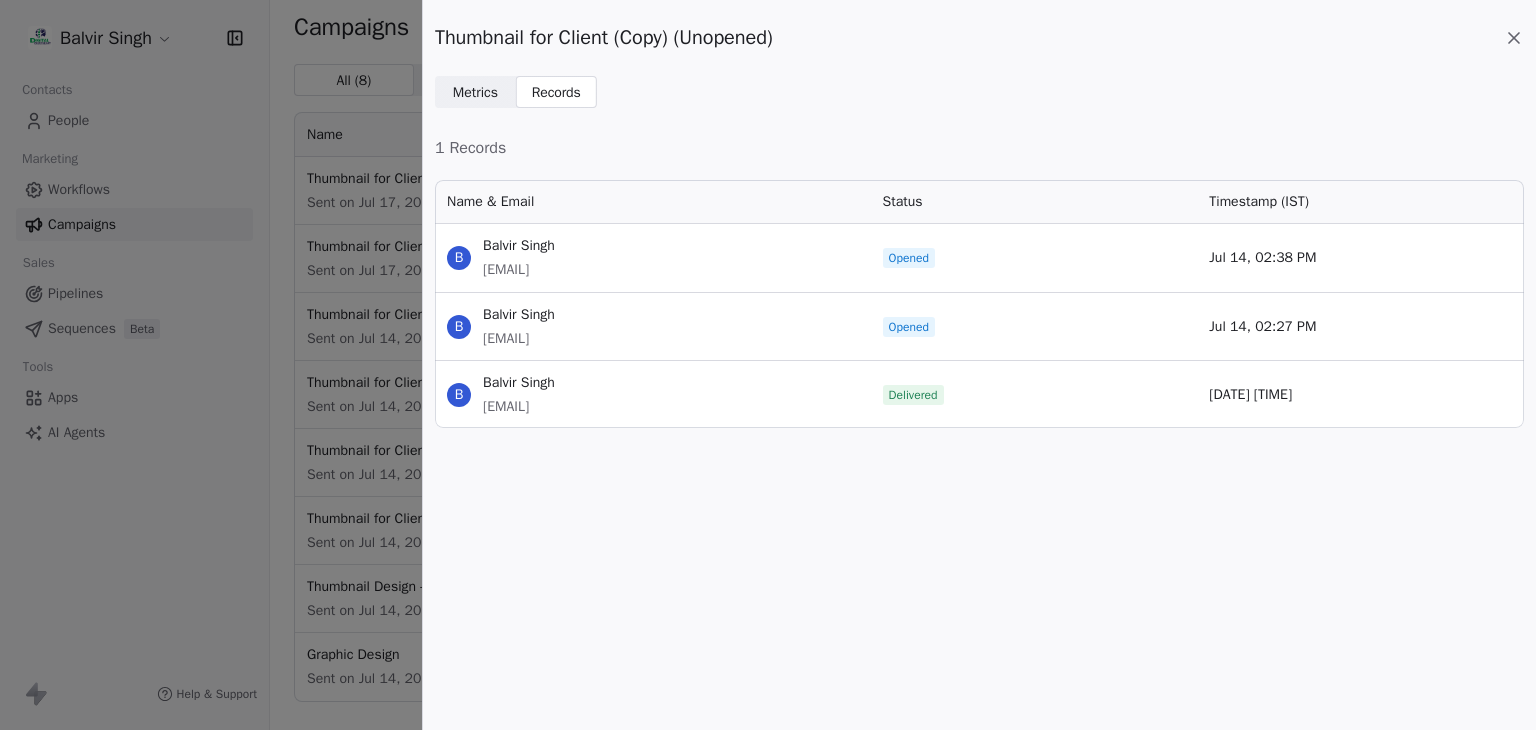 scroll, scrollTop: 16, scrollLeft: 16, axis: both 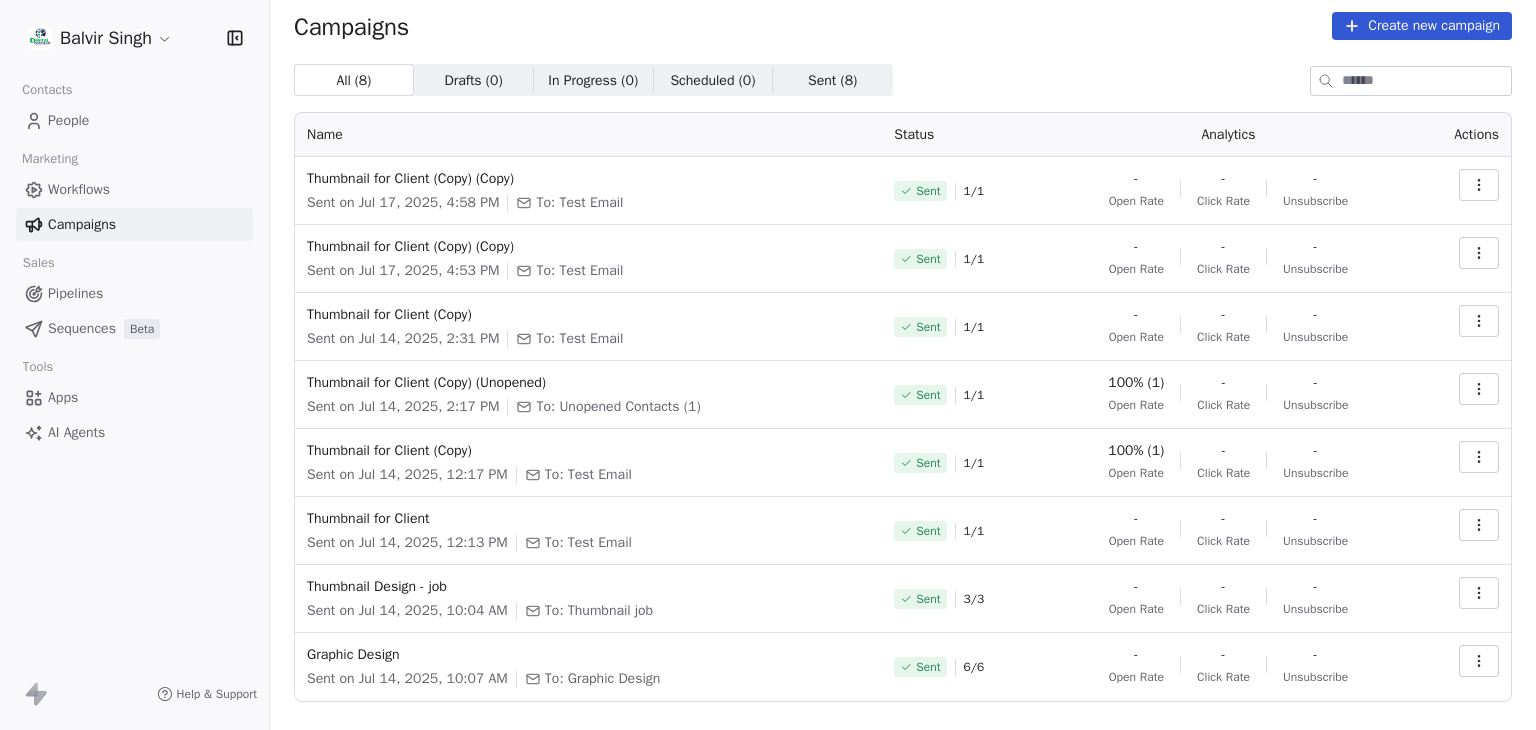 click 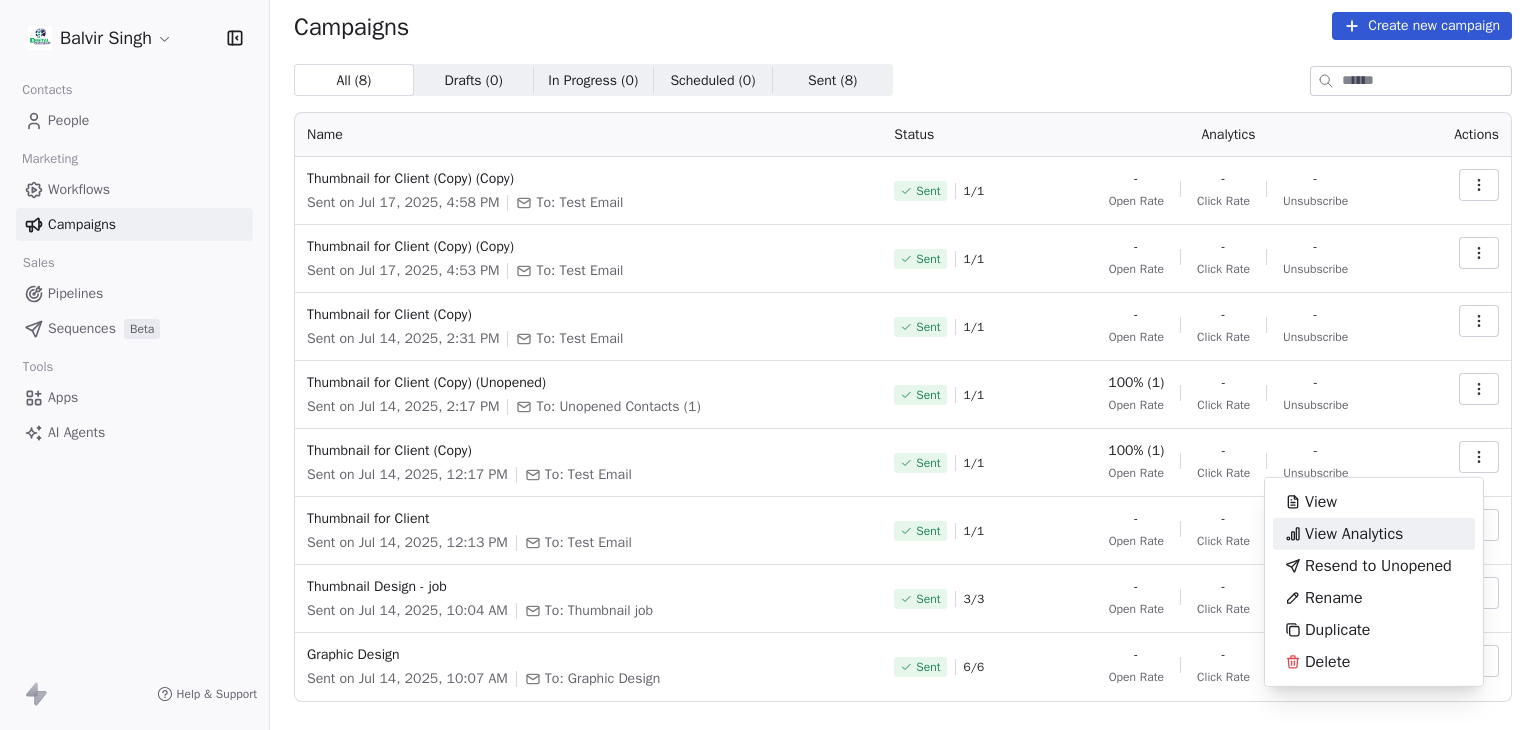 click on "View Analytics" at bounding box center (1354, 534) 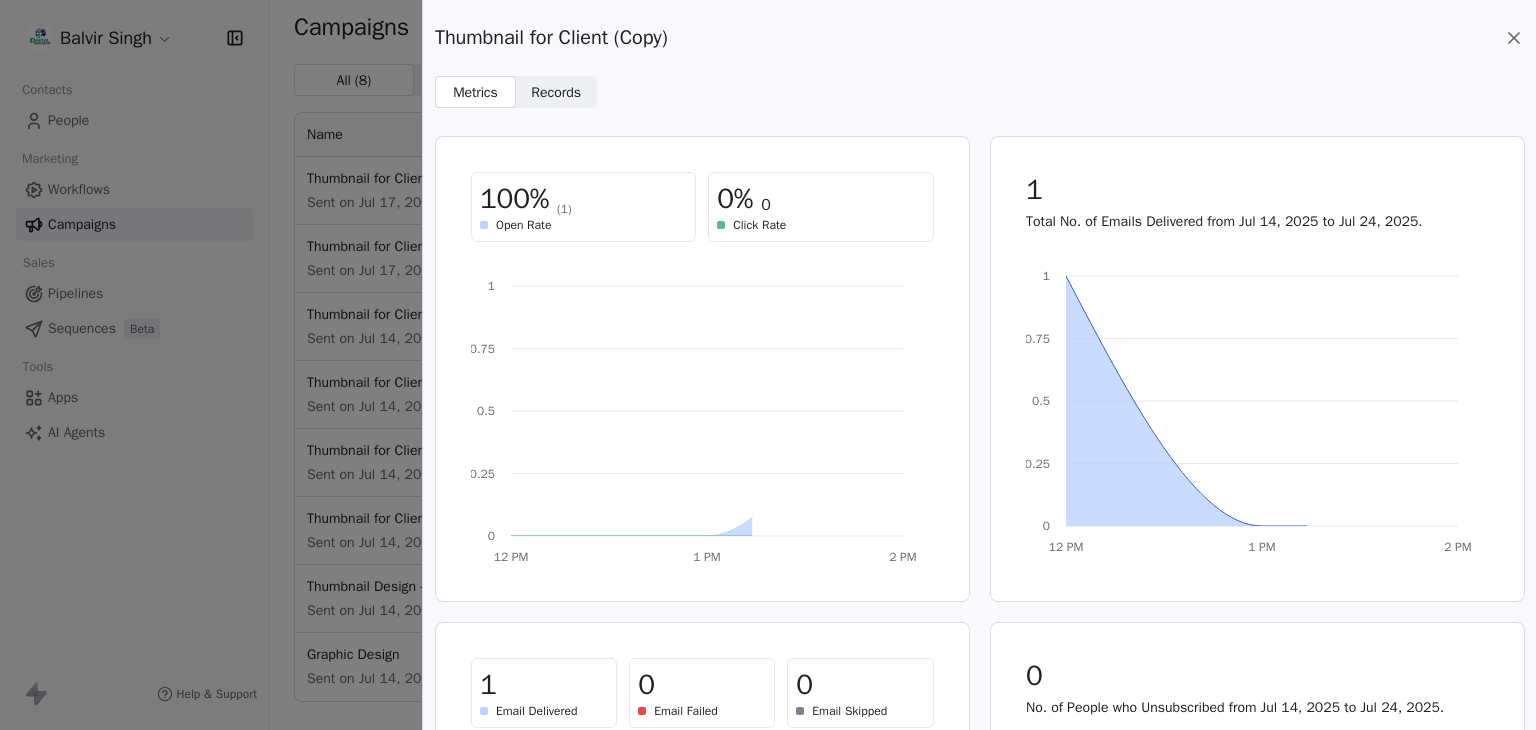 click on "Records" at bounding box center (556, 92) 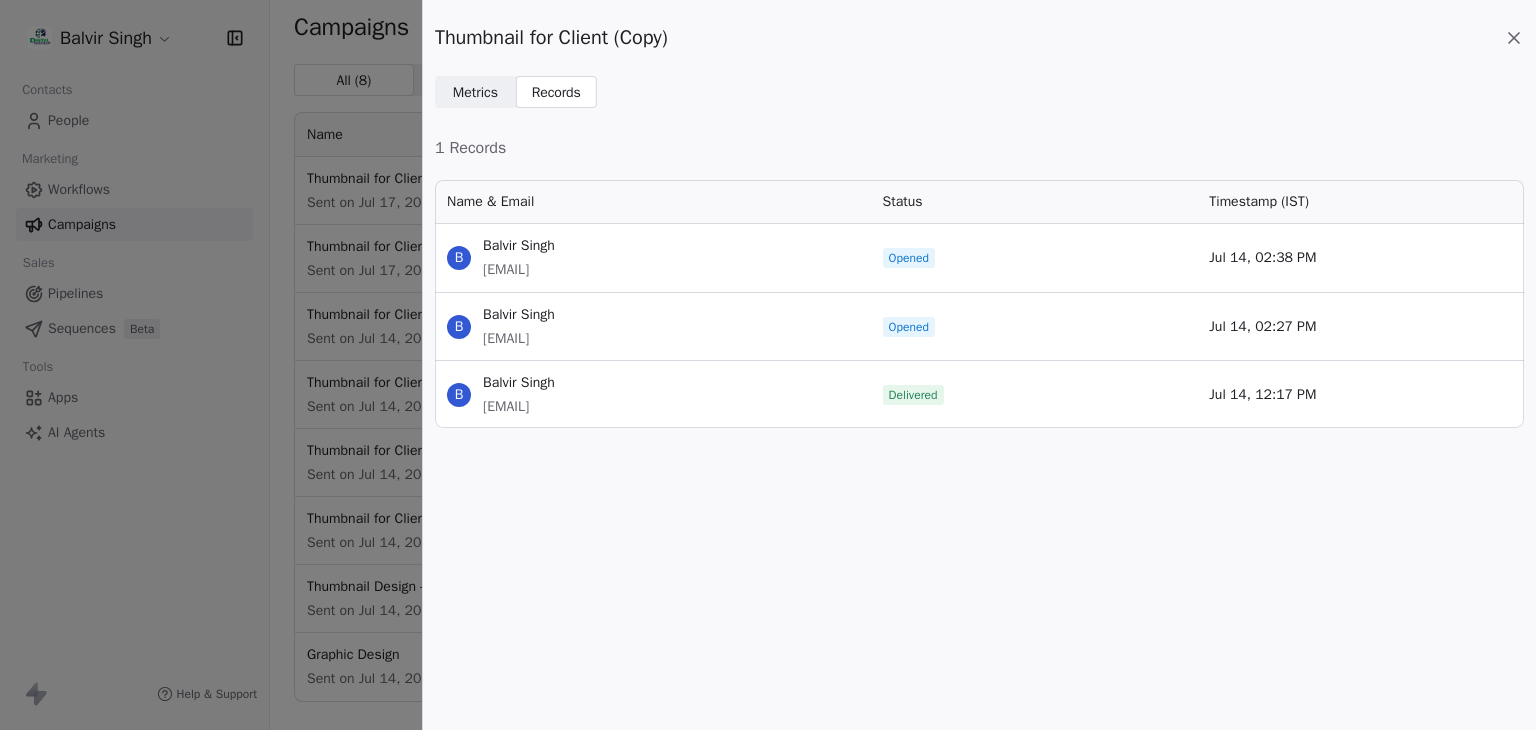 scroll, scrollTop: 16, scrollLeft: 16, axis: both 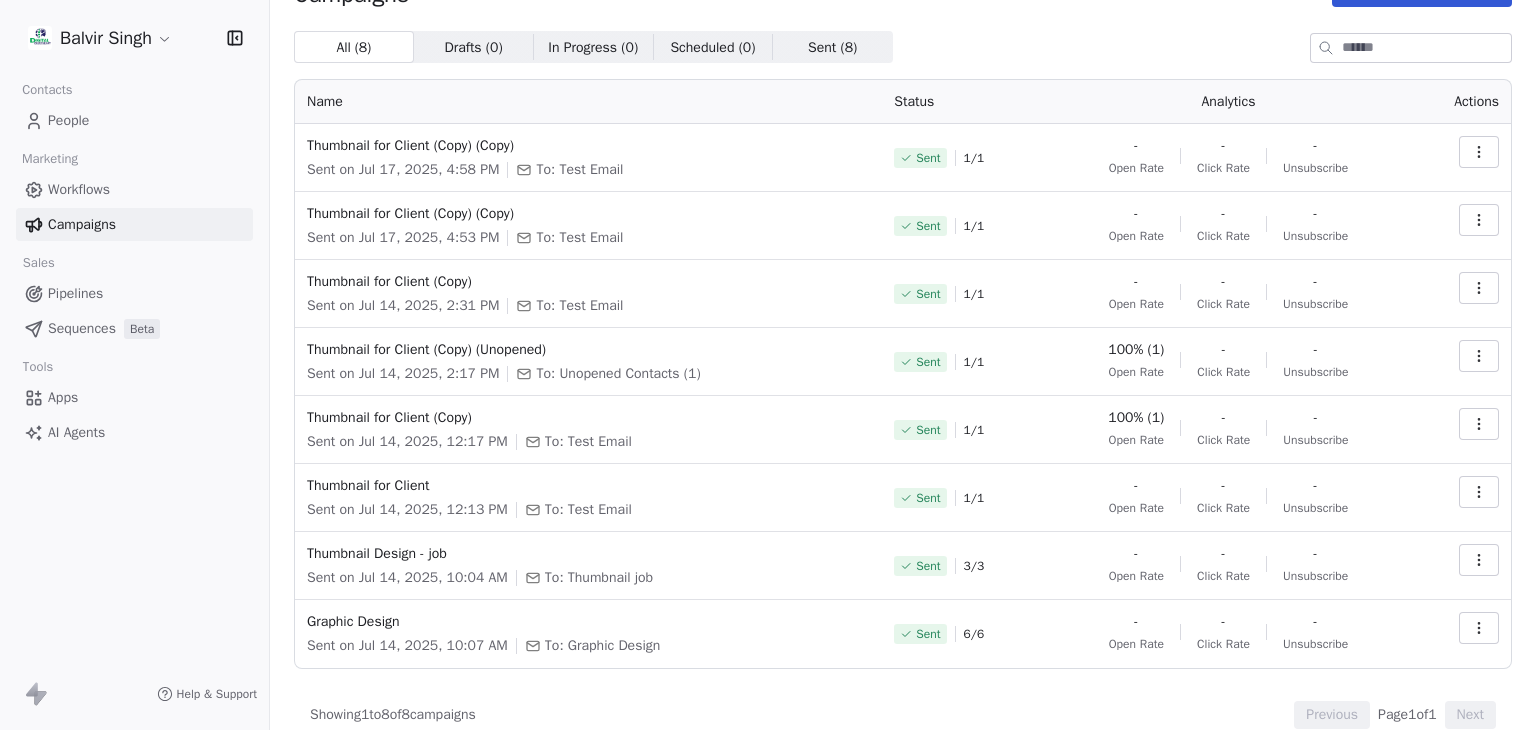 drag, startPoint x: 1535, startPoint y: 437, endPoint x: 1535, endPoint y: 417, distance: 20 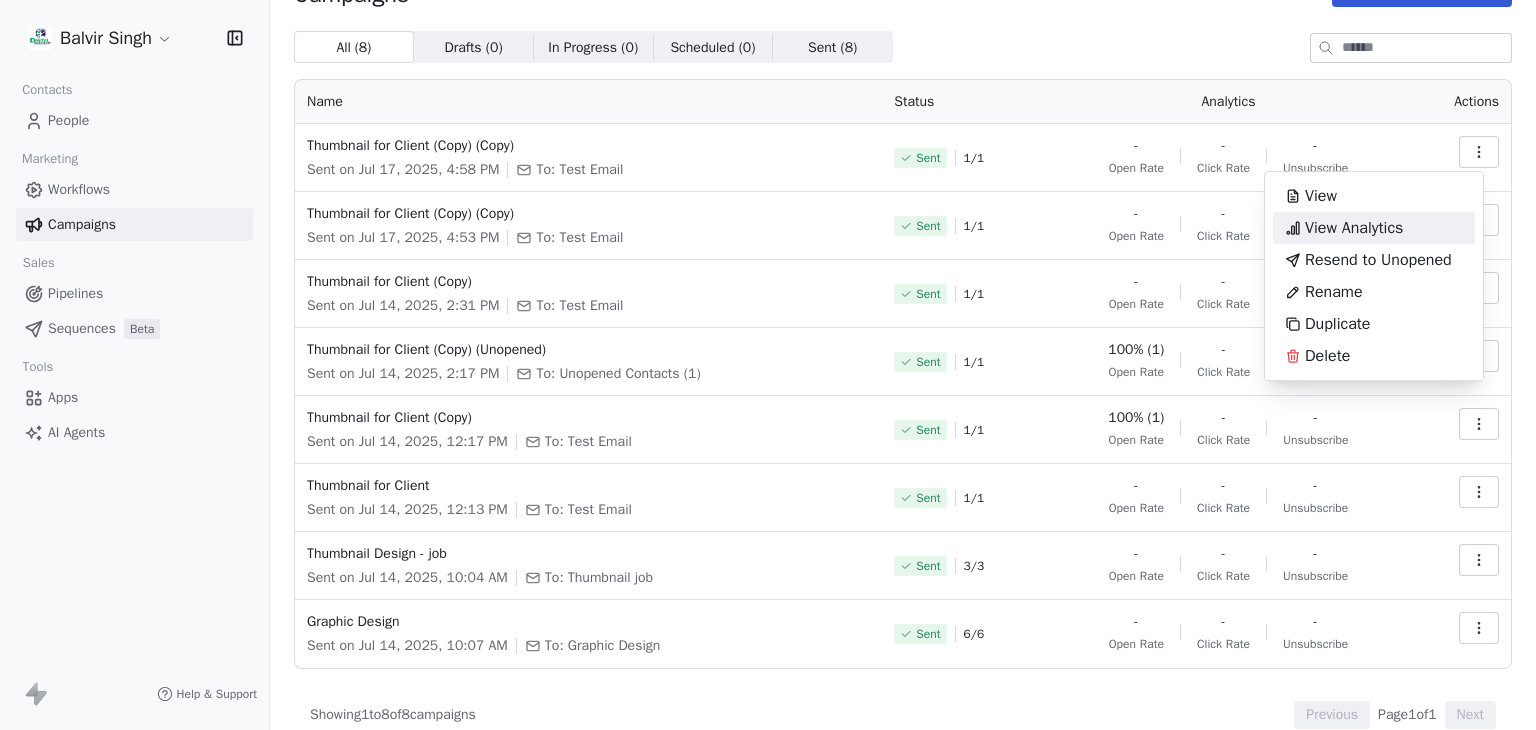 click on "View Analytics" at bounding box center (1354, 228) 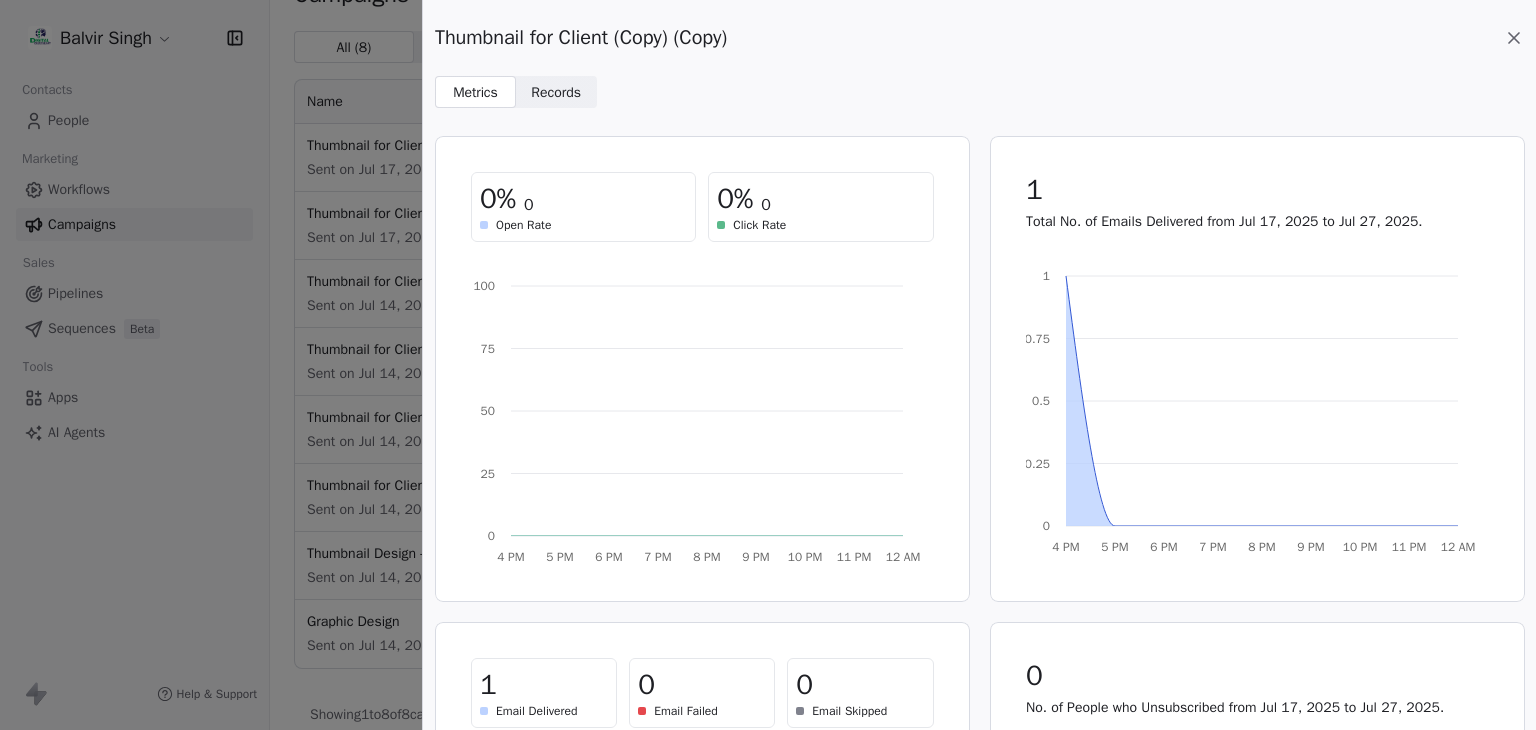 click on "Records" at bounding box center (556, 92) 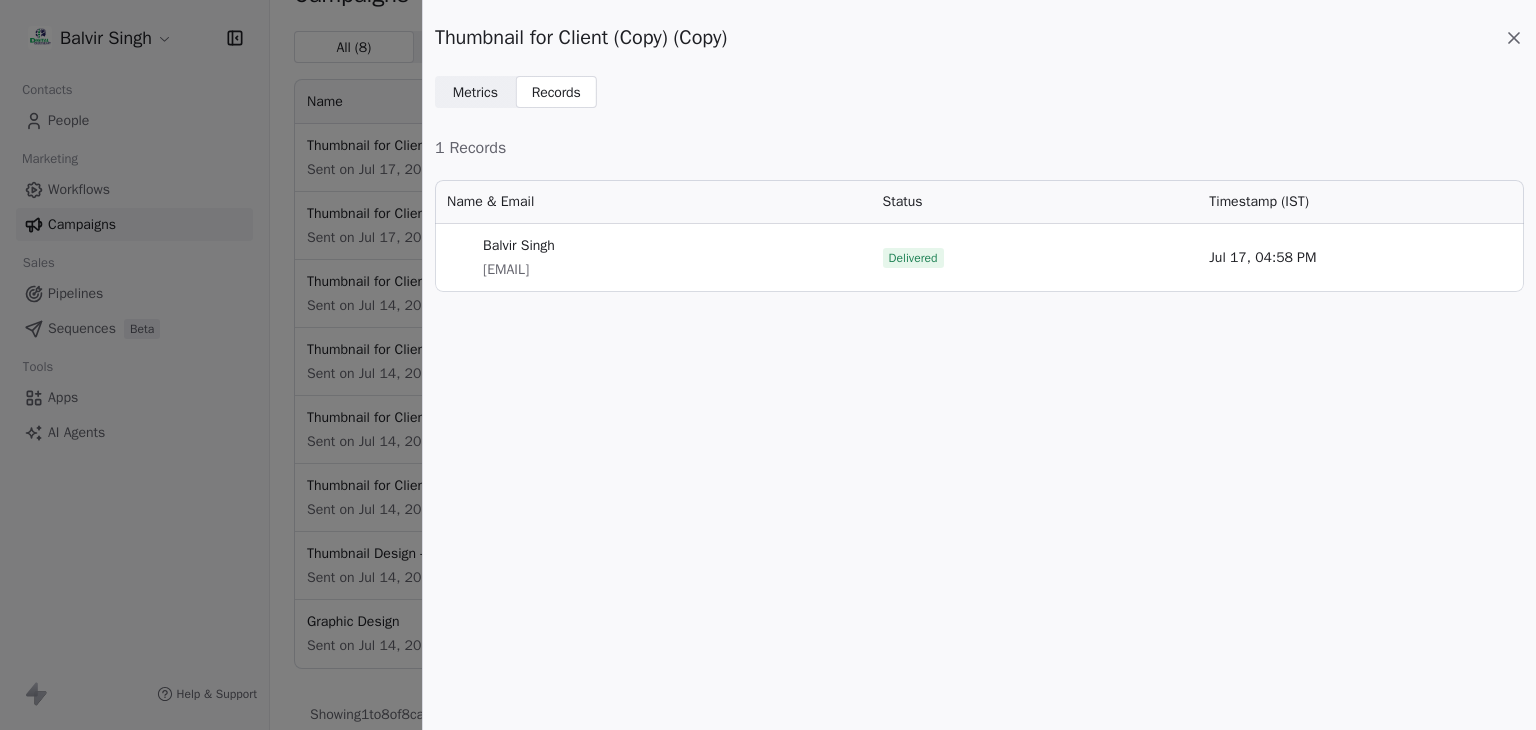 scroll, scrollTop: 16, scrollLeft: 16, axis: both 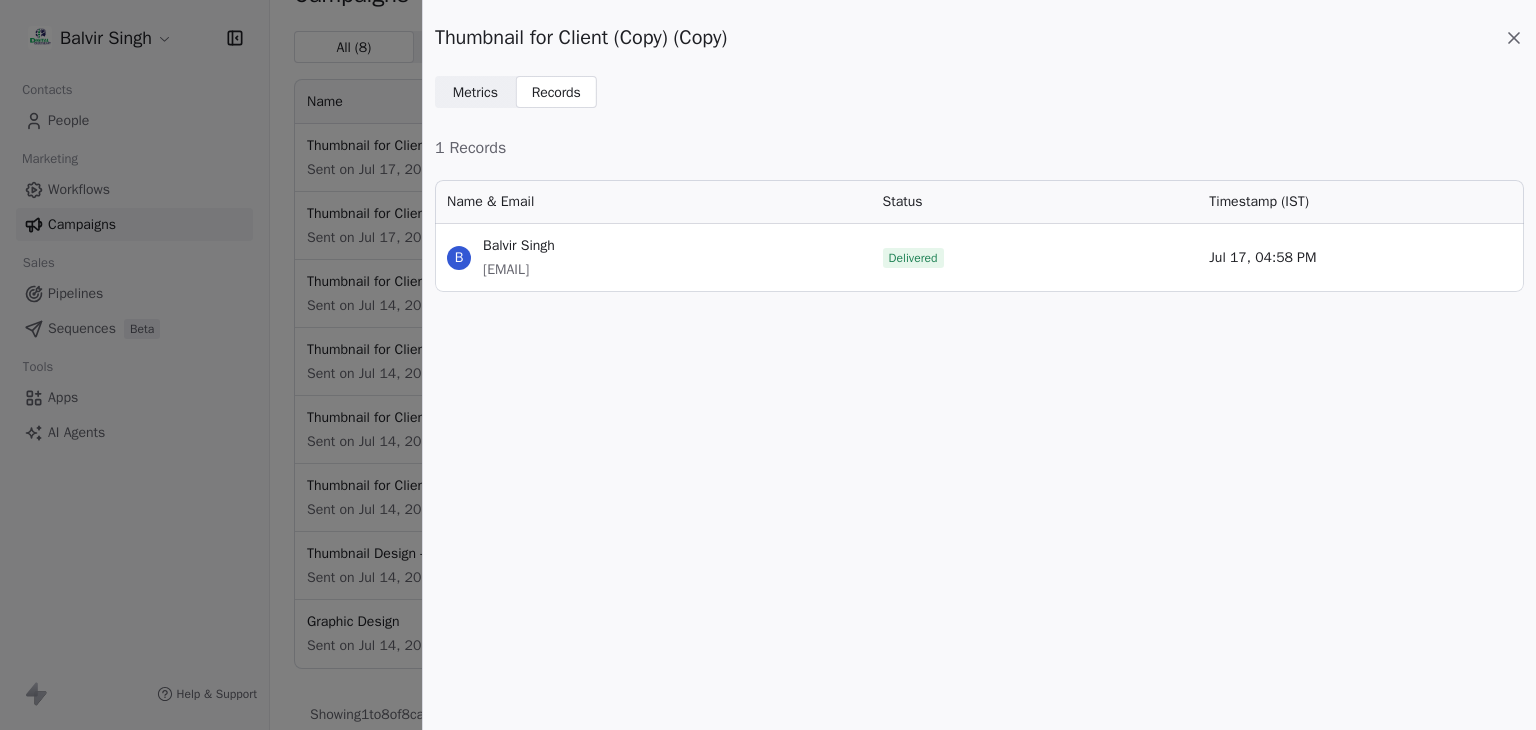 click 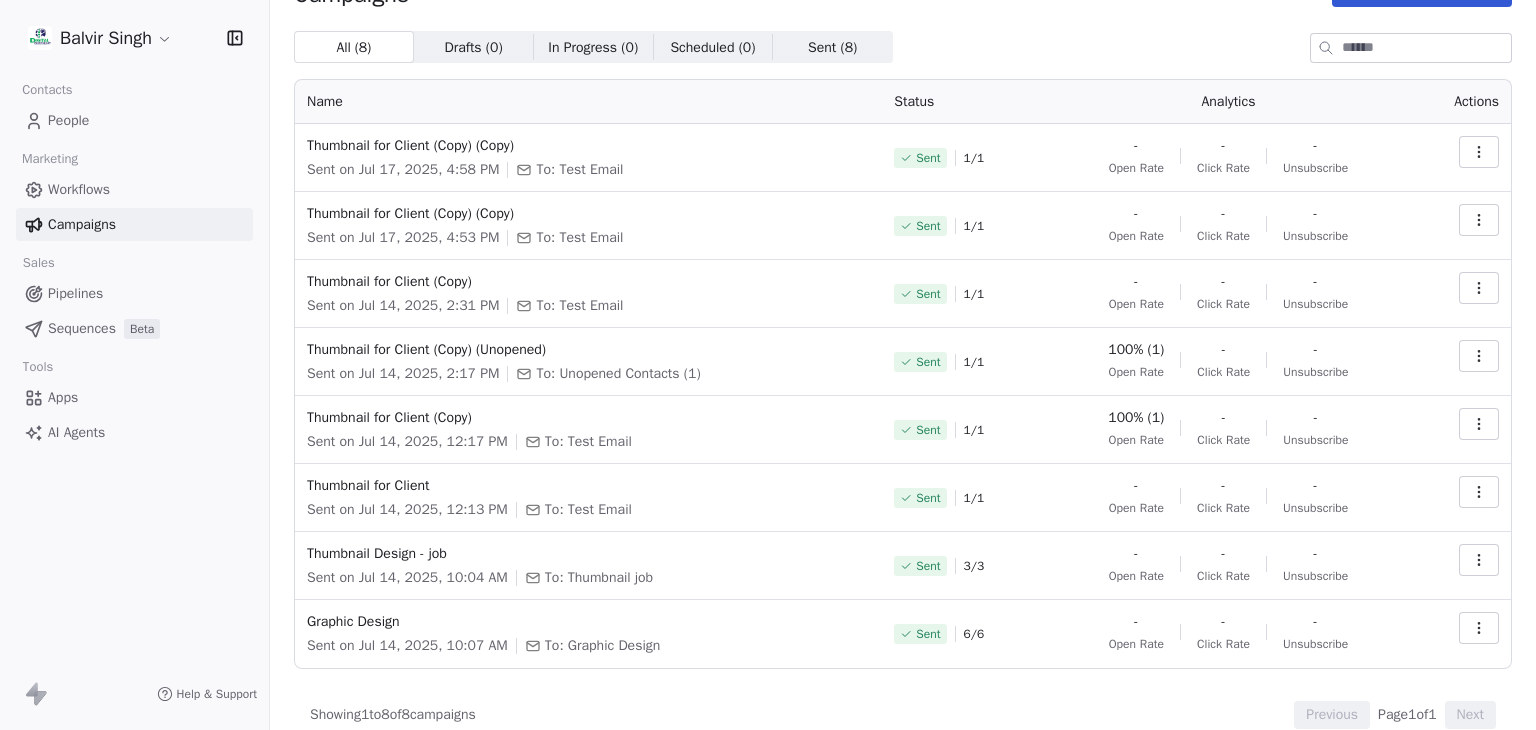 click at bounding box center (1479, 220) 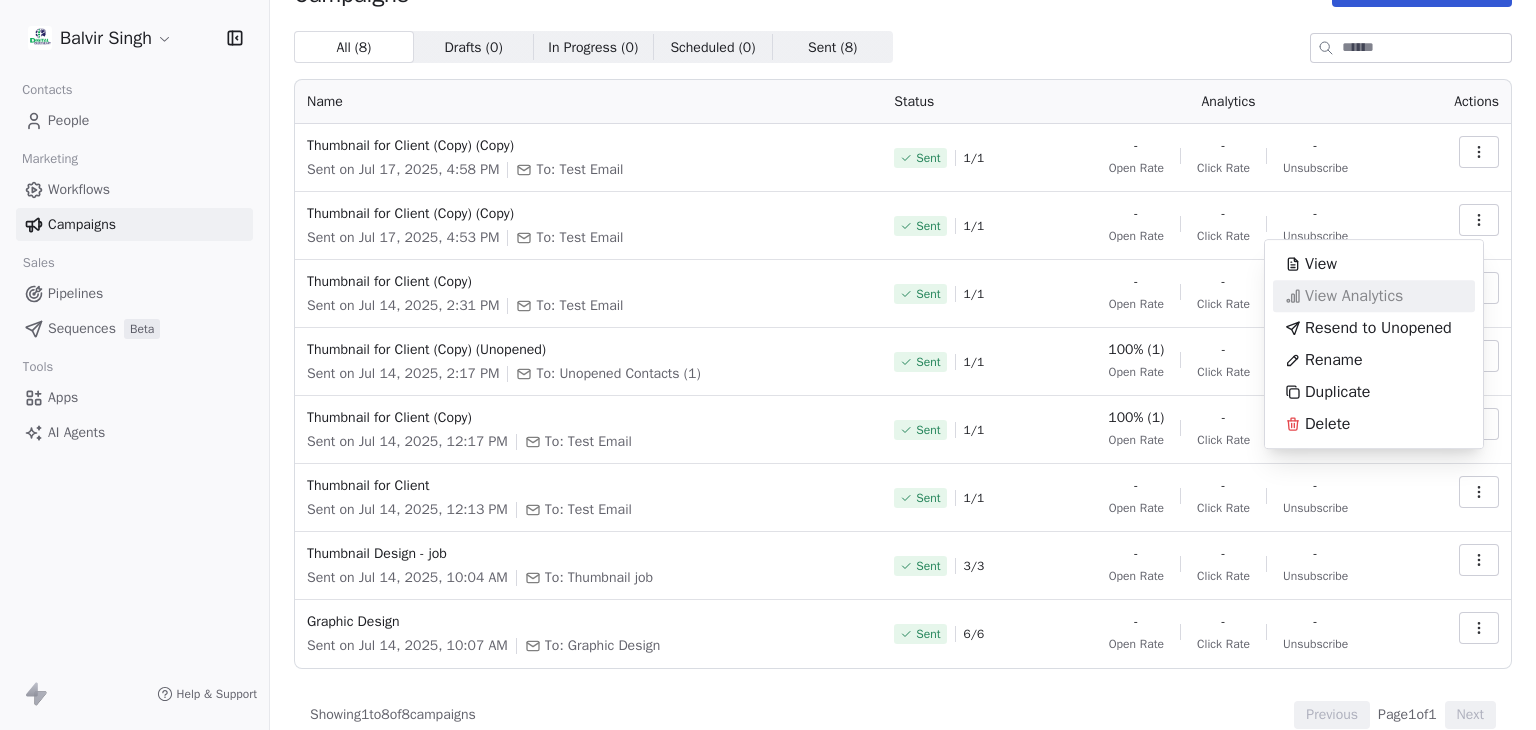 click on "Balvir Singh Contacts People Marketing Workflows Campaigns Sales Pipelines Sequences Beta Tools Apps AI Agents Help & Support Campaigns  Create new campaign All ( 8 ) All ( 8 ) Drafts ( 0 ) Drafts ( 0 ) In Progress ( 0 ) In Progress ( 0 ) Scheduled ( 0 ) Scheduled ( 0 ) Sent ( 8 ) Sent ( 8 ) Name Status Analytics Actions Thumbnail for Client (Copy) (Copy) Sent on Jul 17, 2025, 4:58 PM To: Test Email  Sent 1 / 1 - Open Rate - Click Rate - Unsubscribe Thumbnail for Client (Copy) (Copy) Sent on Jul 17, 2025, 4:53 PM To: Test Email  Sent 1 / 1 - Open Rate - Click Rate - Unsubscribe Thumbnail for Client (Copy) Sent on Jul 14, 2025, 2:31 PM To: Test Email  Sent 1 / 1 - Open Rate - Click Rate - Unsubscribe Thumbnail for Client (Copy) (Unopened) Sent on Jul 14, 2025, 2:17 PM To: Unopened Contacts (1) Sent 1 / 1 100% (1) Open Rate - Click Rate - Unsubscribe Thumbnail for Client (Copy) Sent on Jul 14, 2025, 12:17 PM To: Test Email  Sent 1 / 1 100% (1) Open Rate - Click Rate - Unsubscribe Thumbnail for Client Sent 1 /" at bounding box center [768, 365] 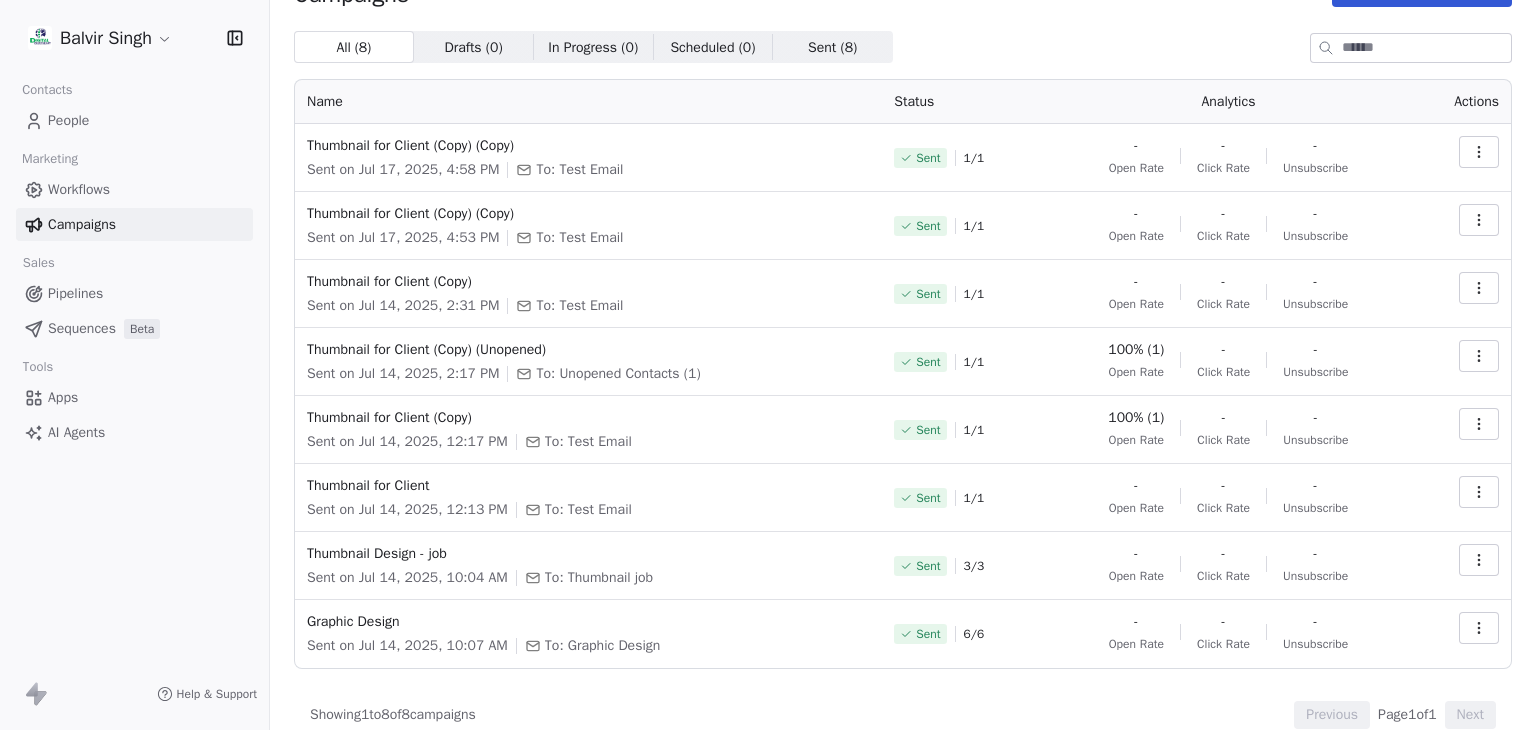 click 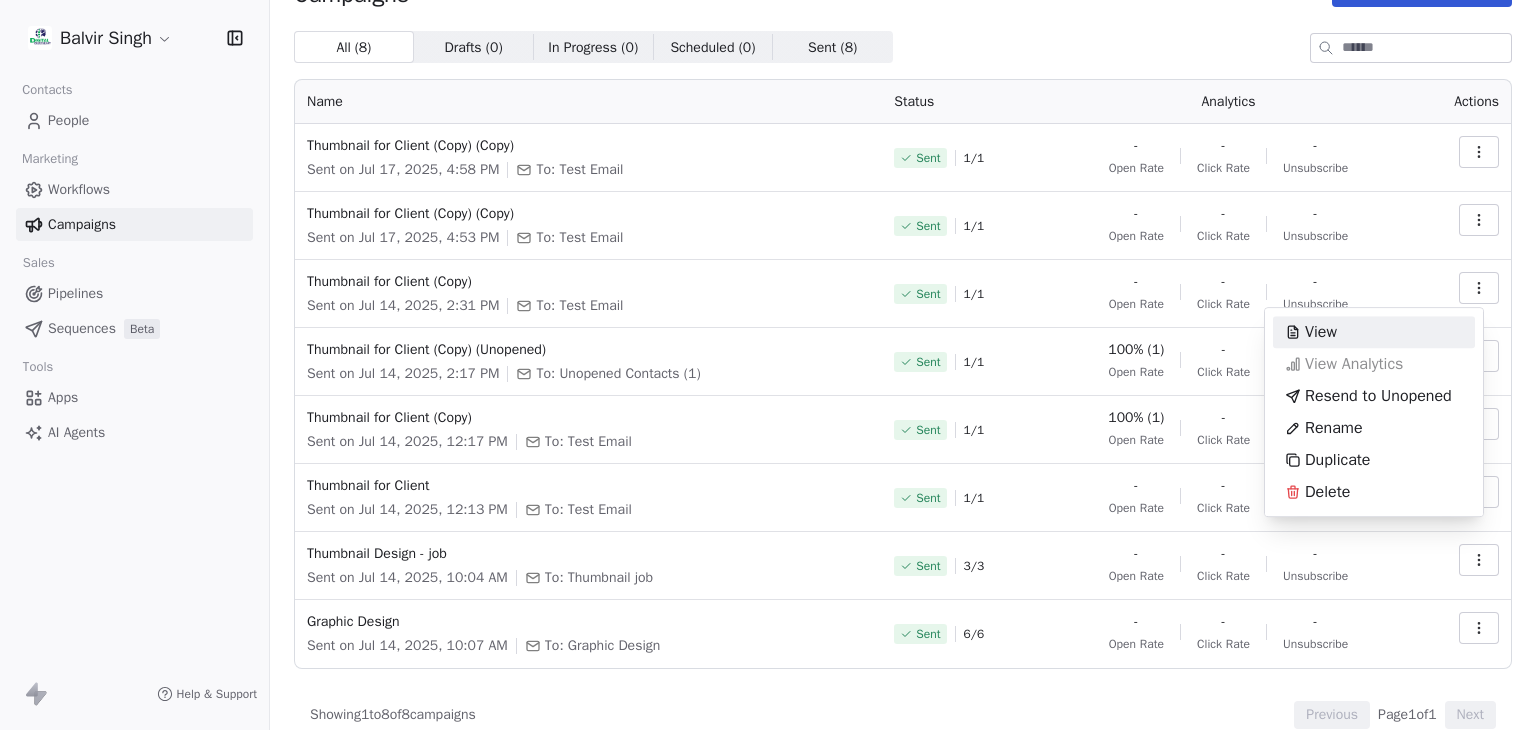 click on "Balvir Singh Contacts People Marketing Workflows Campaigns Sales Pipelines Sequences Beta Tools Apps AI Agents Help & Support Campaigns  Create new campaign All ( 8 ) All ( 8 ) Drafts ( 0 ) Drafts ( 0 ) In Progress ( 0 ) In Progress ( 0 ) Scheduled ( 0 ) Scheduled ( 0 ) Sent ( 8 ) Sent ( 8 ) Name Status Analytics Actions Thumbnail for Client (Copy) (Copy) Sent on Jul 17, 2025, 4:58 PM To: Test Email  Sent 1 / 1 - Open Rate - Click Rate - Unsubscribe Thumbnail for Client (Copy) (Copy) Sent on Jul 17, 2025, 4:53 PM To: Test Email  Sent 1 / 1 - Open Rate - Click Rate - Unsubscribe Thumbnail for Client (Copy) Sent on Jul 14, 2025, 2:31 PM To: Test Email  Sent 1 / 1 - Open Rate - Click Rate - Unsubscribe Thumbnail for Client (Copy) (Unopened) Sent on Jul 14, 2025, 2:17 PM To: Unopened Contacts (1) Sent 1 / 1 100% (1) Open Rate - Click Rate - Unsubscribe Thumbnail for Client (Copy) Sent on Jul 14, 2025, 12:17 PM To: Test Email  Sent 1 / 1 100% (1) Open Rate - Click Rate - Unsubscribe Thumbnail for Client Sent 1 /" at bounding box center [768, 365] 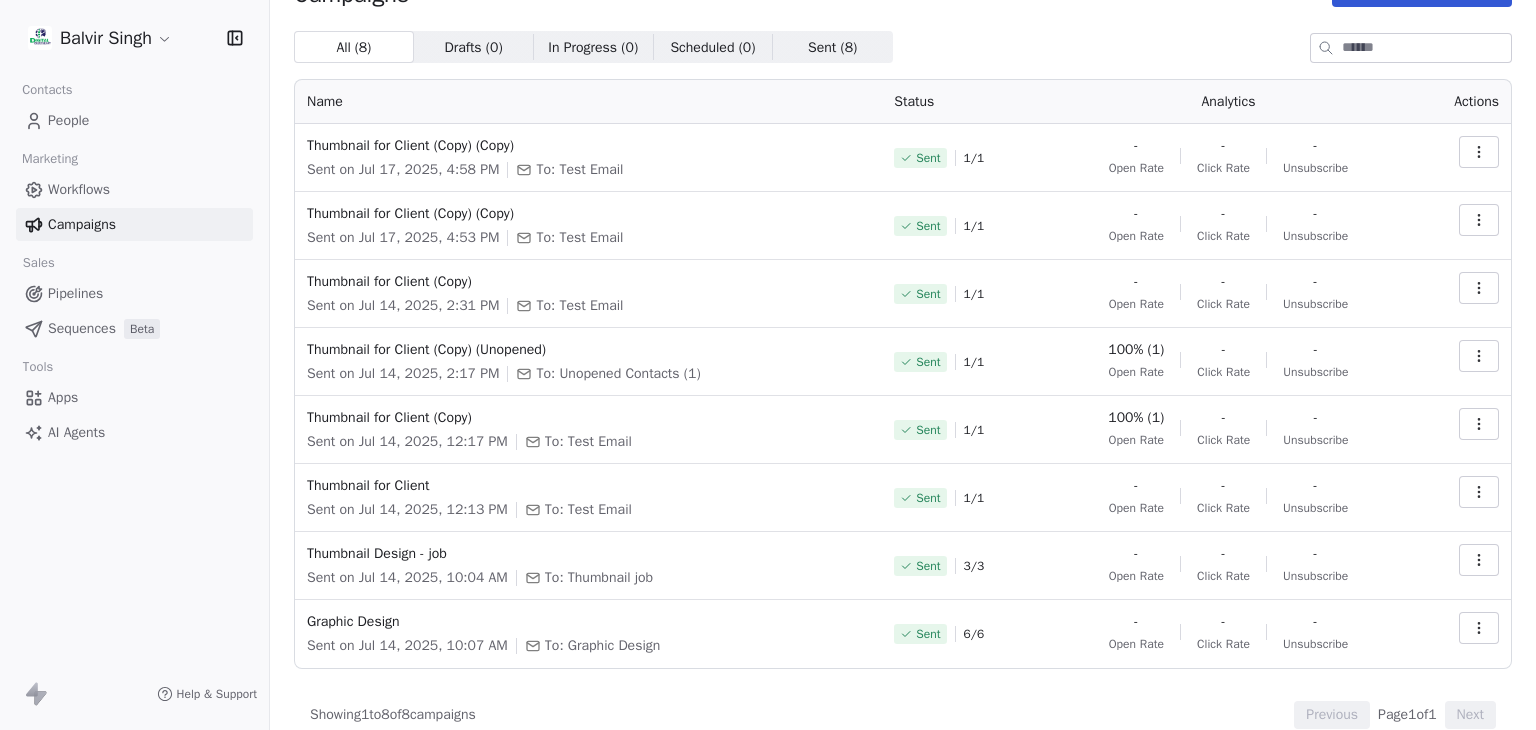 click at bounding box center [1479, 492] 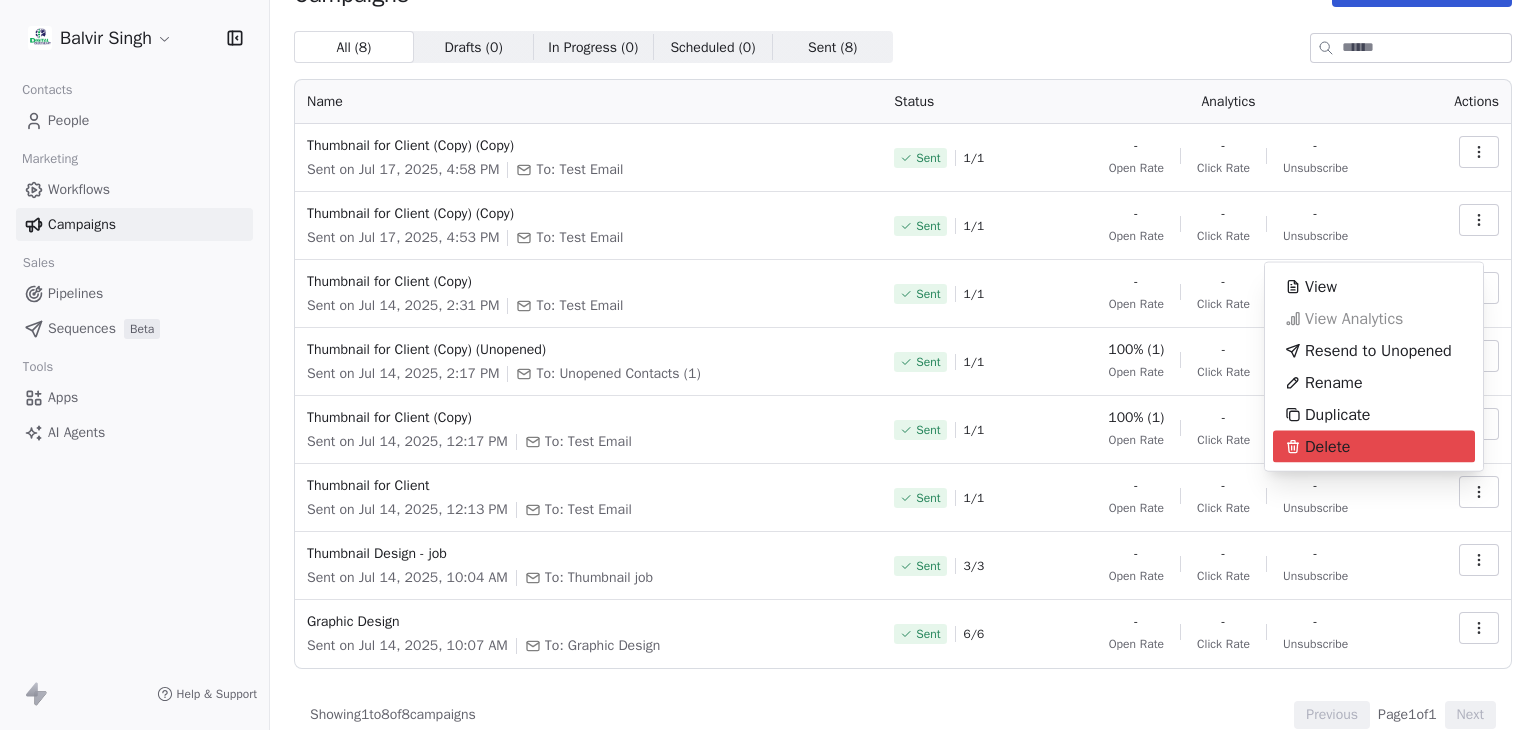click on "Balvir Singh Contacts People Marketing Workflows Campaigns Sales Pipelines Sequences Beta Tools Apps AI Agents Help & Support Campaigns  Create new campaign All ( 8 ) All ( 8 ) Drafts ( 0 ) Drafts ( 0 ) In Progress ( 0 ) In Progress ( 0 ) Scheduled ( 0 ) Scheduled ( 0 ) Sent ( 8 ) Sent ( 8 ) Name Status Analytics Actions Thumbnail for Client (Copy) (Copy) Sent on Jul 17, 2025, 4:58 PM To: Test Email  Sent 1 / 1 - Open Rate - Click Rate - Unsubscribe Thumbnail for Client (Copy) (Copy) Sent on Jul 17, 2025, 4:53 PM To: Test Email  Sent 1 / 1 - Open Rate - Click Rate - Unsubscribe Thumbnail for Client (Copy) Sent on Jul 14, 2025, 2:31 PM To: Test Email  Sent 1 / 1 - Open Rate - Click Rate - Unsubscribe Thumbnail for Client (Copy) (Unopened) Sent on Jul 14, 2025, 2:17 PM To: Unopened Contacts (1) Sent 1 / 1 100% (1) Open Rate - Click Rate - Unsubscribe Thumbnail for Client (Copy) Sent on Jul 14, 2025, 12:17 PM To: Test Email  Sent 1 / 1 100% (1) Open Rate - Click Rate - Unsubscribe Thumbnail for Client Sent 1 /" at bounding box center [768, 365] 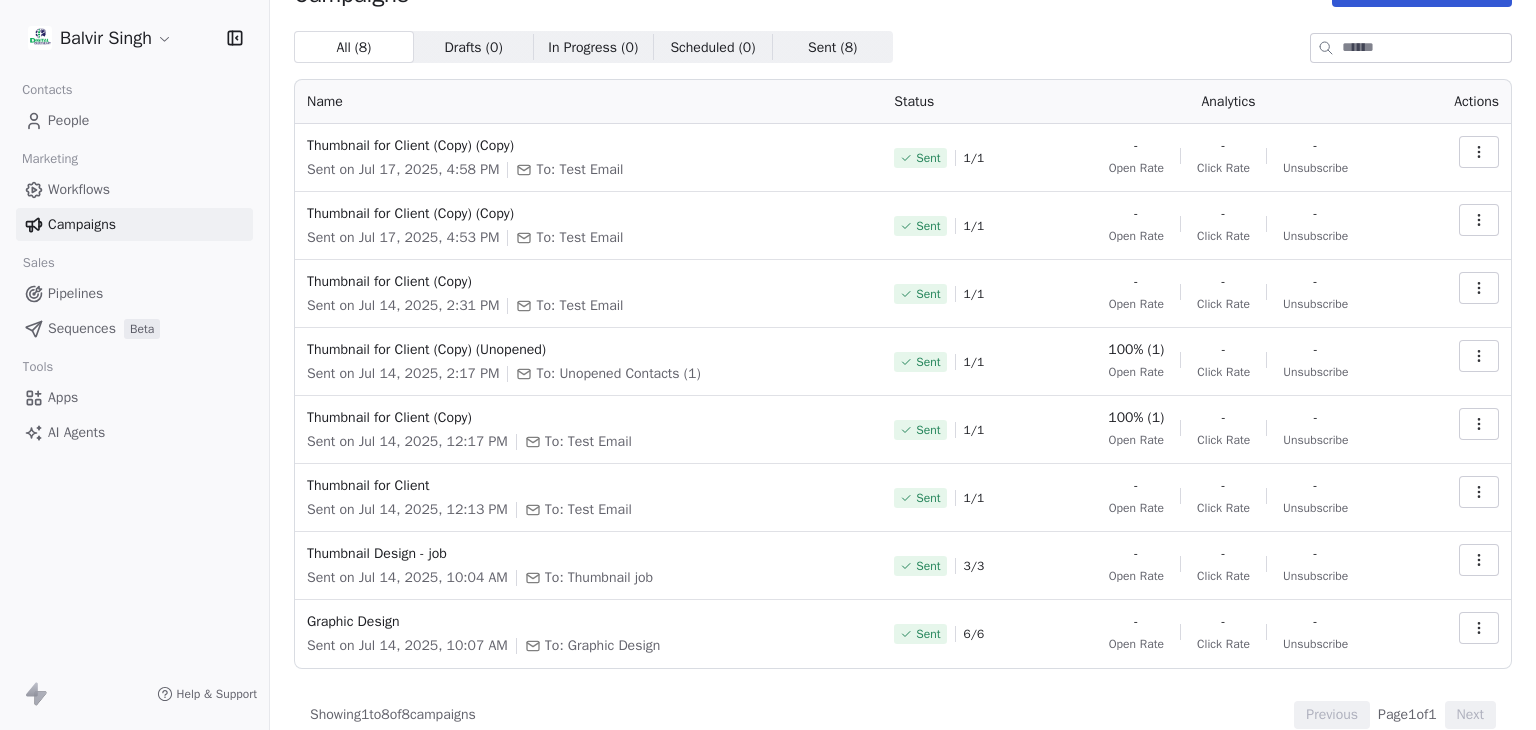 click at bounding box center [1479, 560] 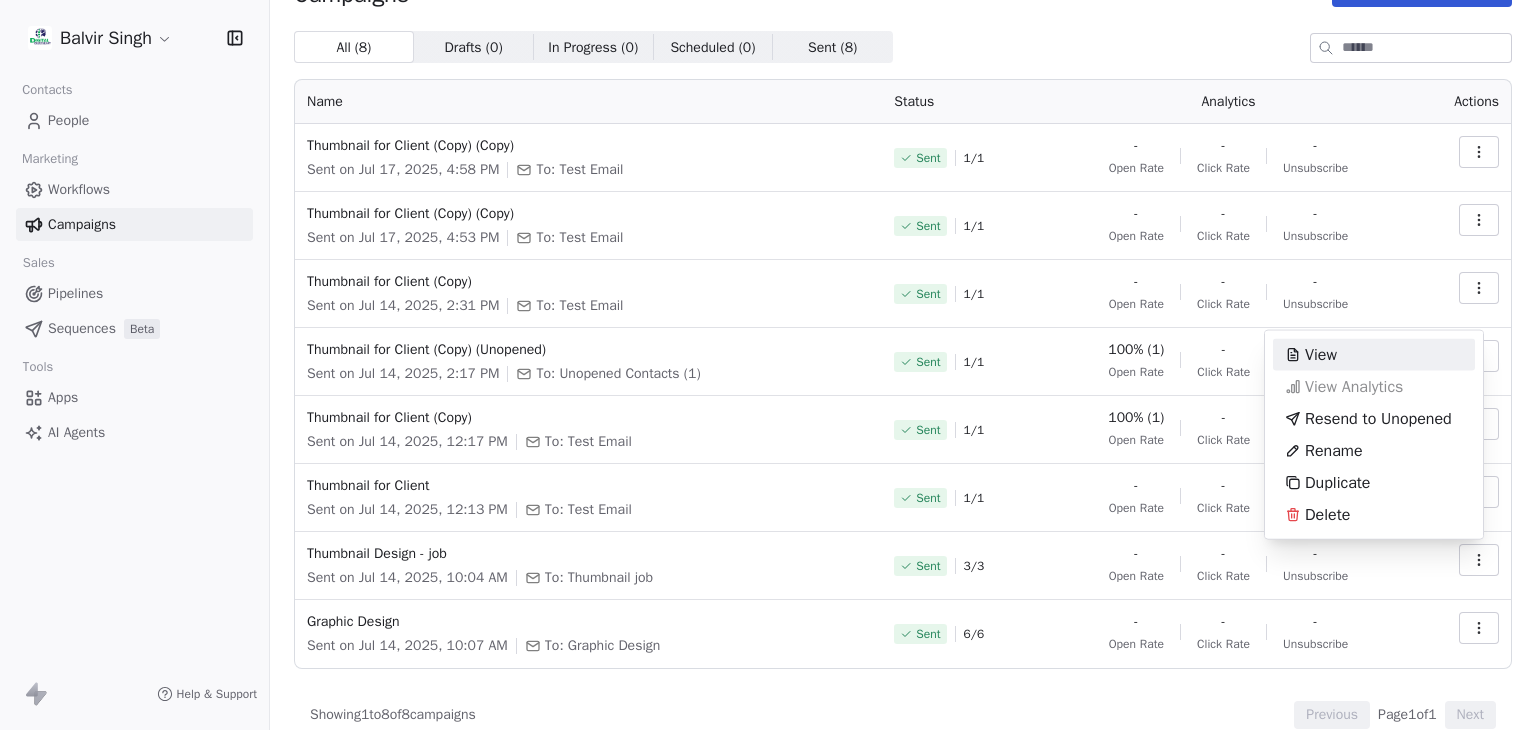 click on "Balvir Singh Contacts People Marketing Workflows Campaigns Sales Pipelines Sequences Beta Tools Apps AI Agents Help & Support Campaigns  Create new campaign All ( 8 ) All ( 8 ) Drafts ( 0 ) Drafts ( 0 ) In Progress ( 0 ) In Progress ( 0 ) Scheduled ( 0 ) Scheduled ( 0 ) Sent ( 8 ) Sent ( 8 ) Name Status Analytics Actions Thumbnail for Client (Copy) (Copy) Sent on Jul 17, 2025, 4:58 PM To: Test Email  Sent 1 / 1 - Open Rate - Click Rate - Unsubscribe Thumbnail for Client (Copy) (Copy) Sent on Jul 17, 2025, 4:53 PM To: Test Email  Sent 1 / 1 - Open Rate - Click Rate - Unsubscribe Thumbnail for Client (Copy) Sent on Jul 14, 2025, 2:31 PM To: Test Email  Sent 1 / 1 - Open Rate - Click Rate - Unsubscribe Thumbnail for Client (Copy) (Unopened) Sent on Jul 14, 2025, 2:17 PM To: Unopened Contacts (1) Sent 1 / 1 100% (1) Open Rate - Click Rate - Unsubscribe Thumbnail for Client (Copy) Sent on Jul 14, 2025, 12:17 PM To: Test Email  Sent 1 / 1 100% (1) Open Rate - Click Rate - Unsubscribe Thumbnail for Client Sent 1 /" at bounding box center [768, 365] 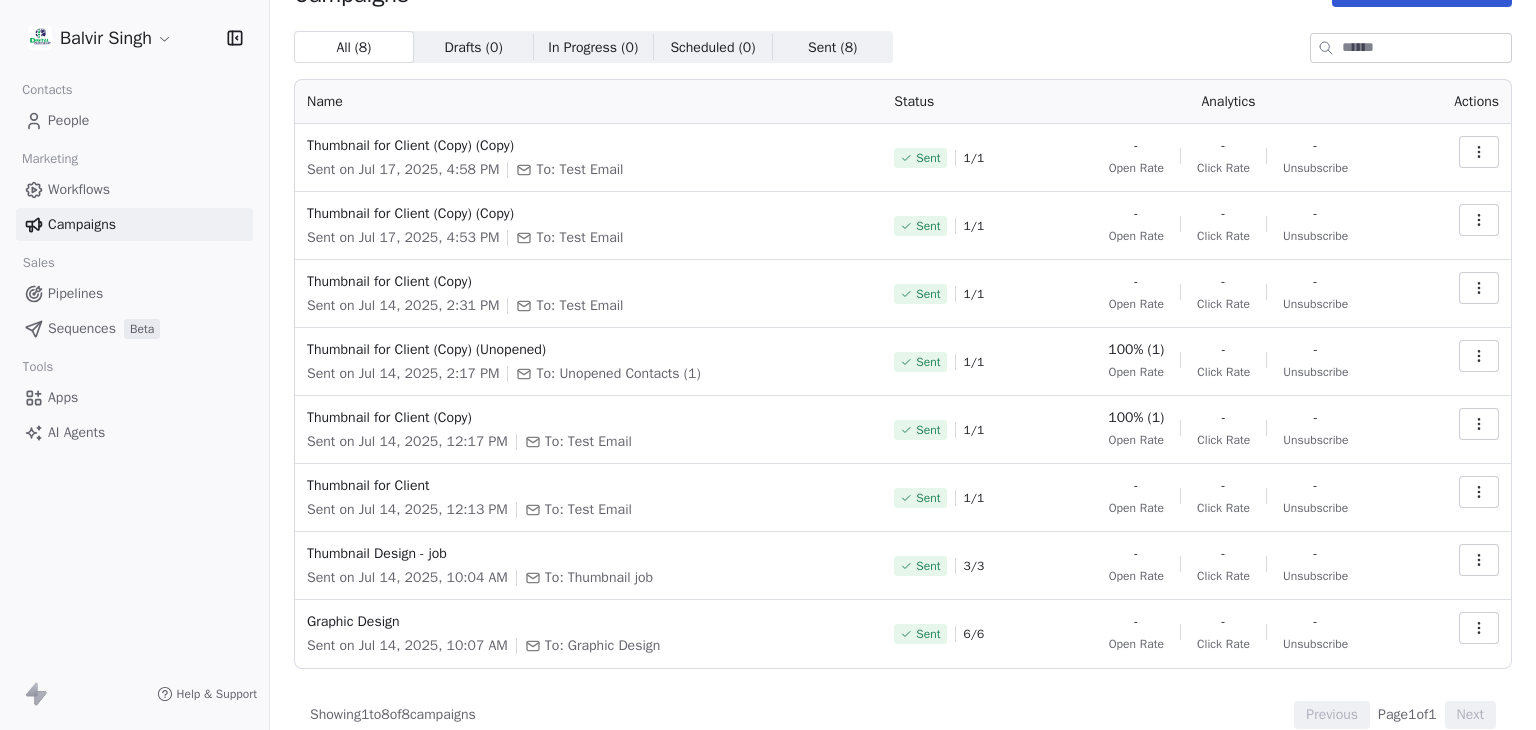 click at bounding box center (1479, 152) 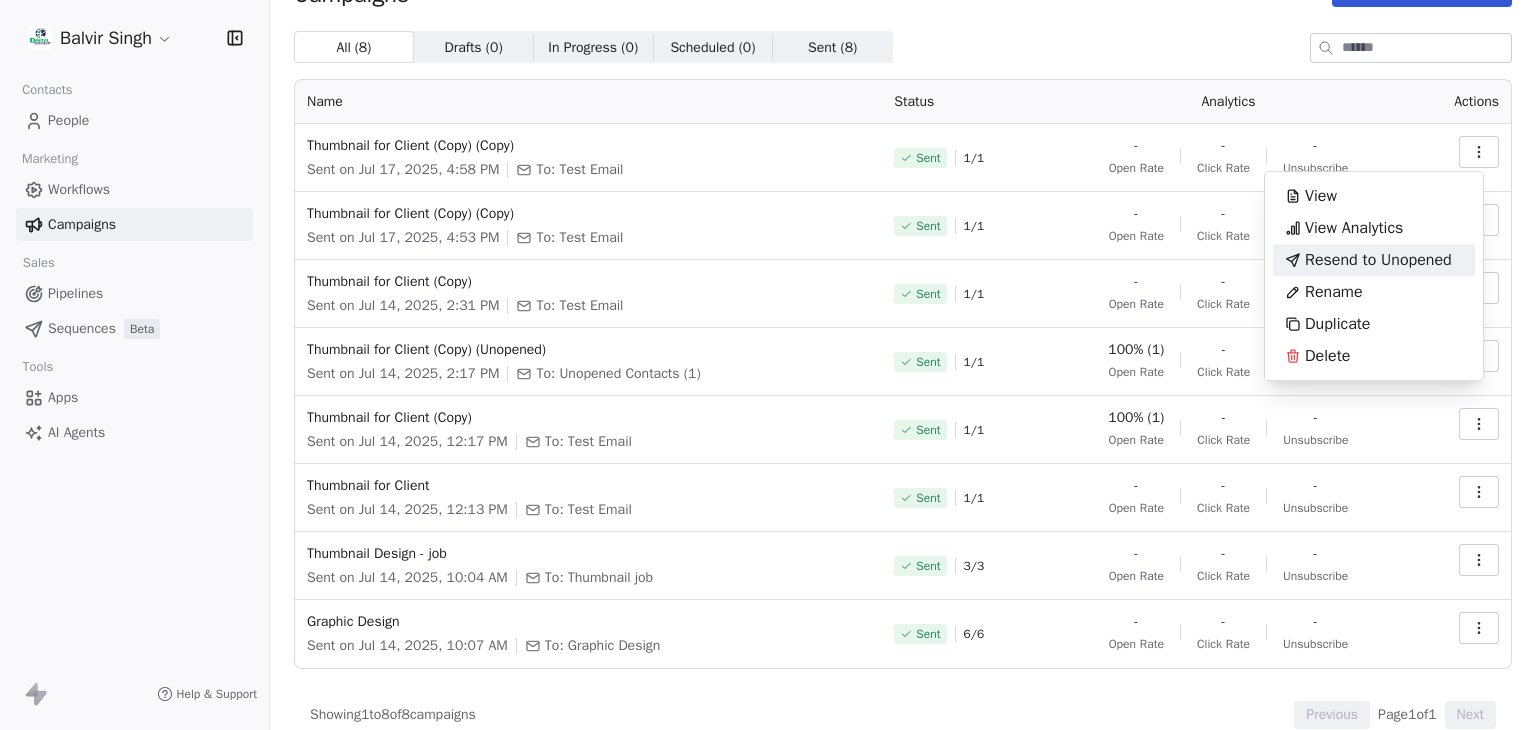 click on "Balvir Singh Contacts People Marketing Workflows Campaigns Sales Pipelines Sequences Beta Tools Apps AI Agents Help & Support Campaigns  Create new campaign All ( 8 ) All ( 8 ) Drafts ( 0 ) Drafts ( 0 ) In Progress ( 0 ) In Progress ( 0 ) Scheduled ( 0 ) Scheduled ( 0 ) Sent ( 8 ) Sent ( 8 ) Name Status Analytics Actions Thumbnail for Client (Copy) (Copy) Sent on Jul 17, 2025, 4:58 PM To: Test Email  Sent 1 / 1 - Open Rate - Click Rate - Unsubscribe Thumbnail for Client (Copy) (Copy) Sent on Jul 17, 2025, 4:53 PM To: Test Email  Sent 1 / 1 - Open Rate - Click Rate - Unsubscribe Thumbnail for Client (Copy) Sent on Jul 14, 2025, 2:31 PM To: Test Email  Sent 1 / 1 - Open Rate - Click Rate - Unsubscribe Thumbnail for Client (Copy) (Unopened) Sent on Jul 14, 2025, 2:17 PM To: Unopened Contacts (1) Sent 1 / 1 100% (1) Open Rate - Click Rate - Unsubscribe Thumbnail for Client (Copy) Sent on Jul 14, 2025, 12:17 PM To: Test Email  Sent 1 / 1 100% (1) Open Rate - Click Rate - Unsubscribe Thumbnail for Client Sent 1 /" at bounding box center (768, 365) 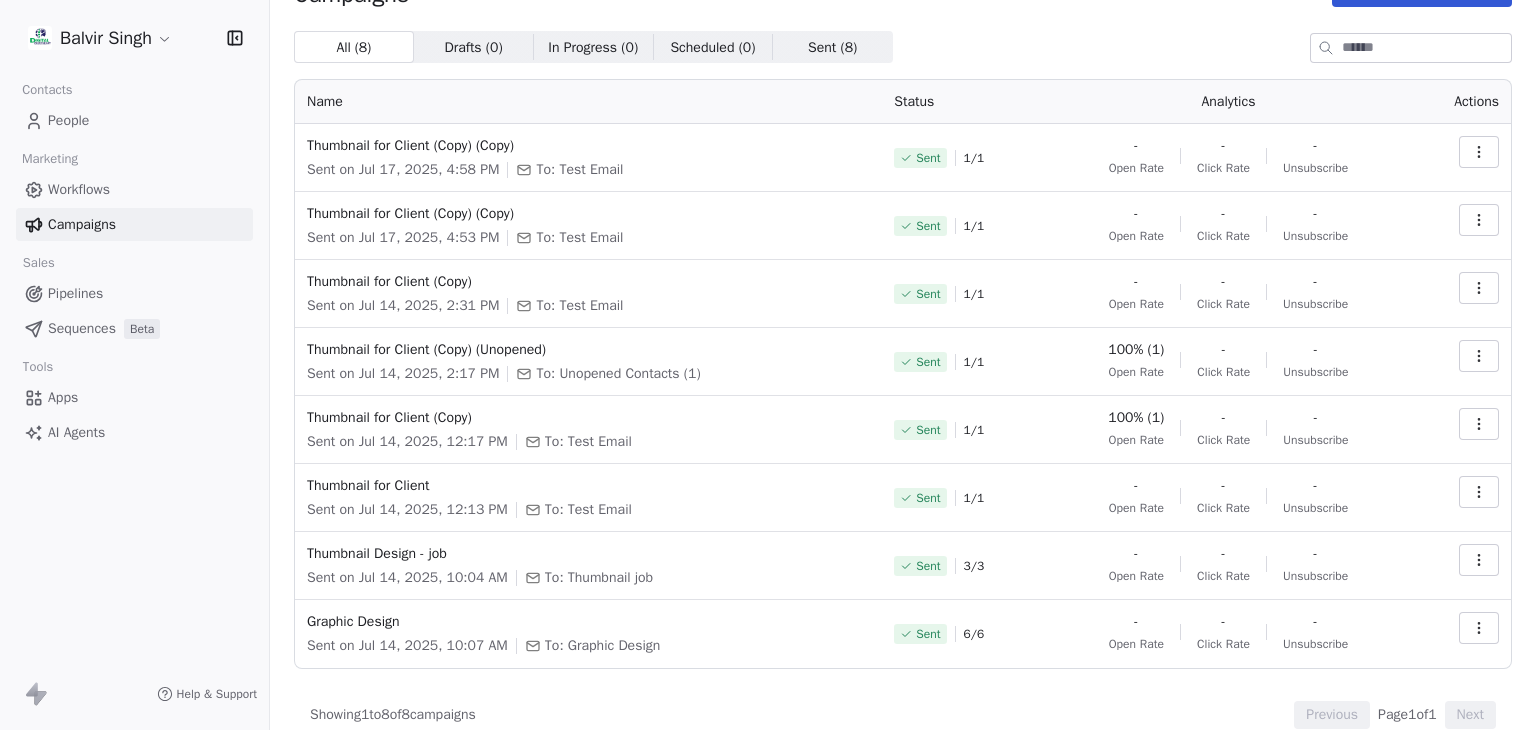 click at bounding box center [1479, 628] 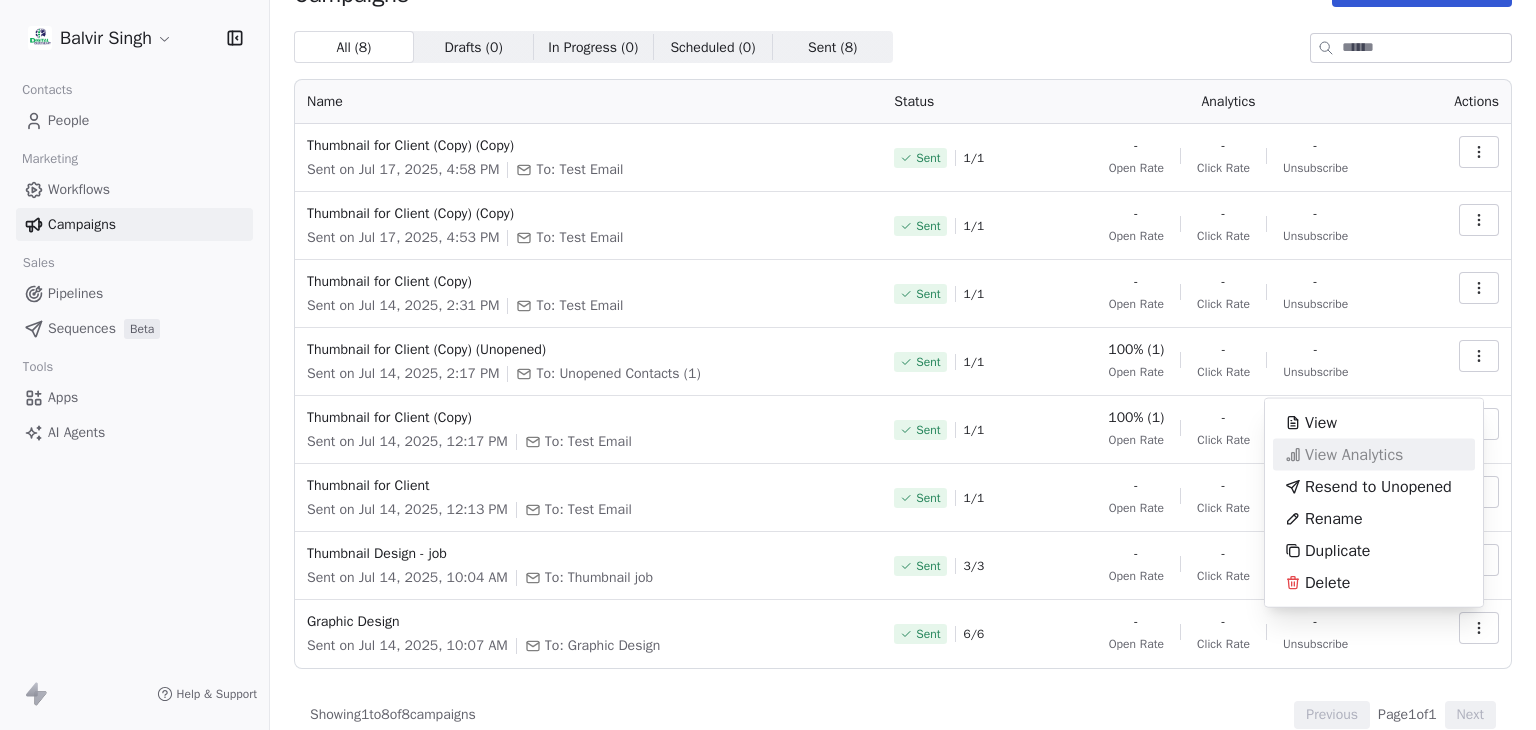 click on "Balvir Singh Contacts People Marketing Workflows Campaigns Sales Pipelines Sequences Beta Tools Apps AI Agents Help & Support Campaigns  Create new campaign All ( 8 ) All ( 8 ) Drafts ( 0 ) Drafts ( 0 ) In Progress ( 0 ) In Progress ( 0 ) Scheduled ( 0 ) Scheduled ( 0 ) Sent ( 8 ) Sent ( 8 ) Name Status Analytics Actions Thumbnail for Client (Copy) (Copy) Sent on Jul 17, 2025, 4:58 PM To: Test Email  Sent 1 / 1 - Open Rate - Click Rate - Unsubscribe Thumbnail for Client (Copy) (Copy) Sent on Jul 17, 2025, 4:53 PM To: Test Email  Sent 1 / 1 - Open Rate - Click Rate - Unsubscribe Thumbnail for Client (Copy) Sent on Jul 14, 2025, 2:31 PM To: Test Email  Sent 1 / 1 - Open Rate - Click Rate - Unsubscribe Thumbnail for Client (Copy) (Unopened) Sent on Jul 14, 2025, 2:17 PM To: Unopened Contacts (1) Sent 1 / 1 100% (1) Open Rate - Click Rate - Unsubscribe Thumbnail for Client (Copy) Sent on Jul 14, 2025, 12:17 PM To: Test Email  Sent 1 / 1 100% (1) Open Rate - Click Rate - Unsubscribe Thumbnail for Client Sent 1 /" at bounding box center [768, 365] 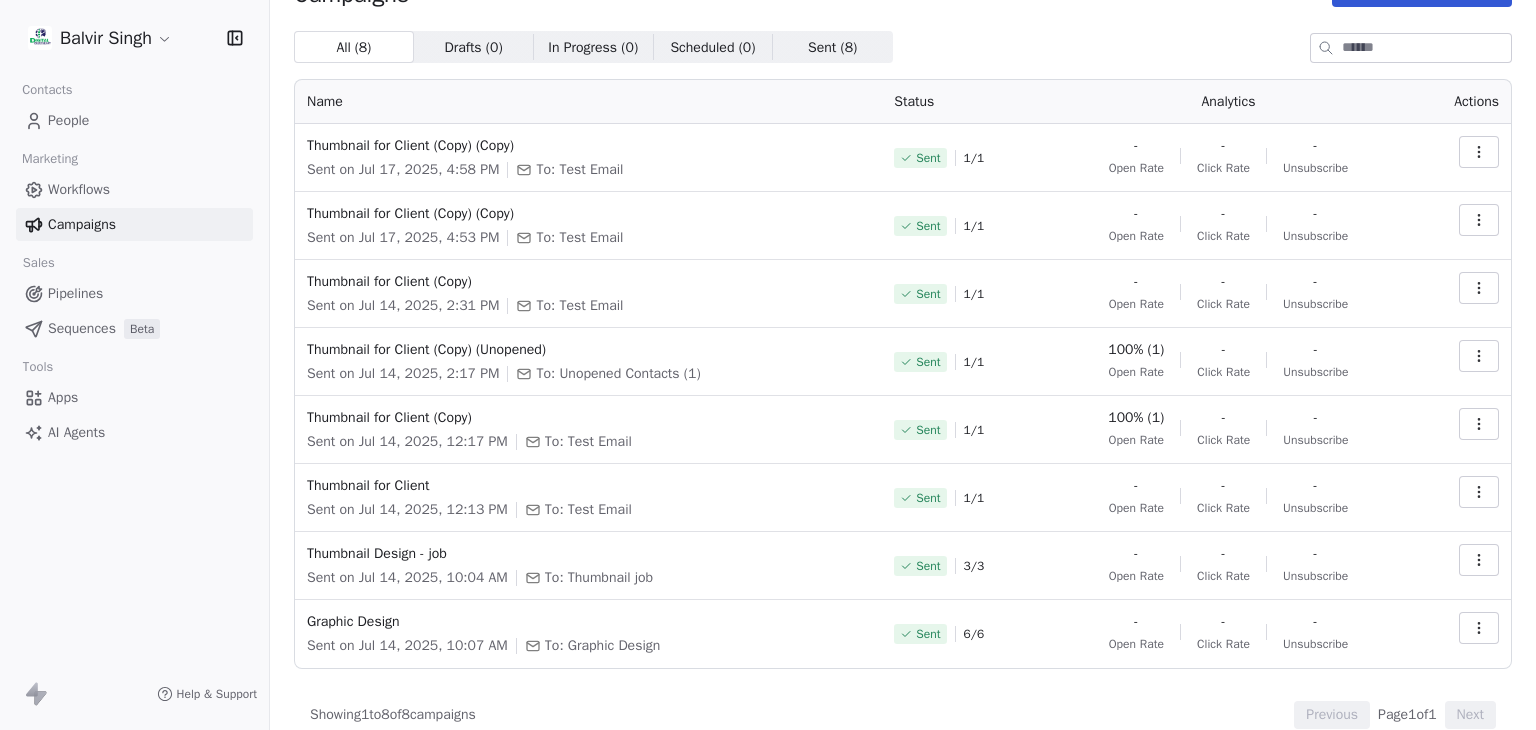 click 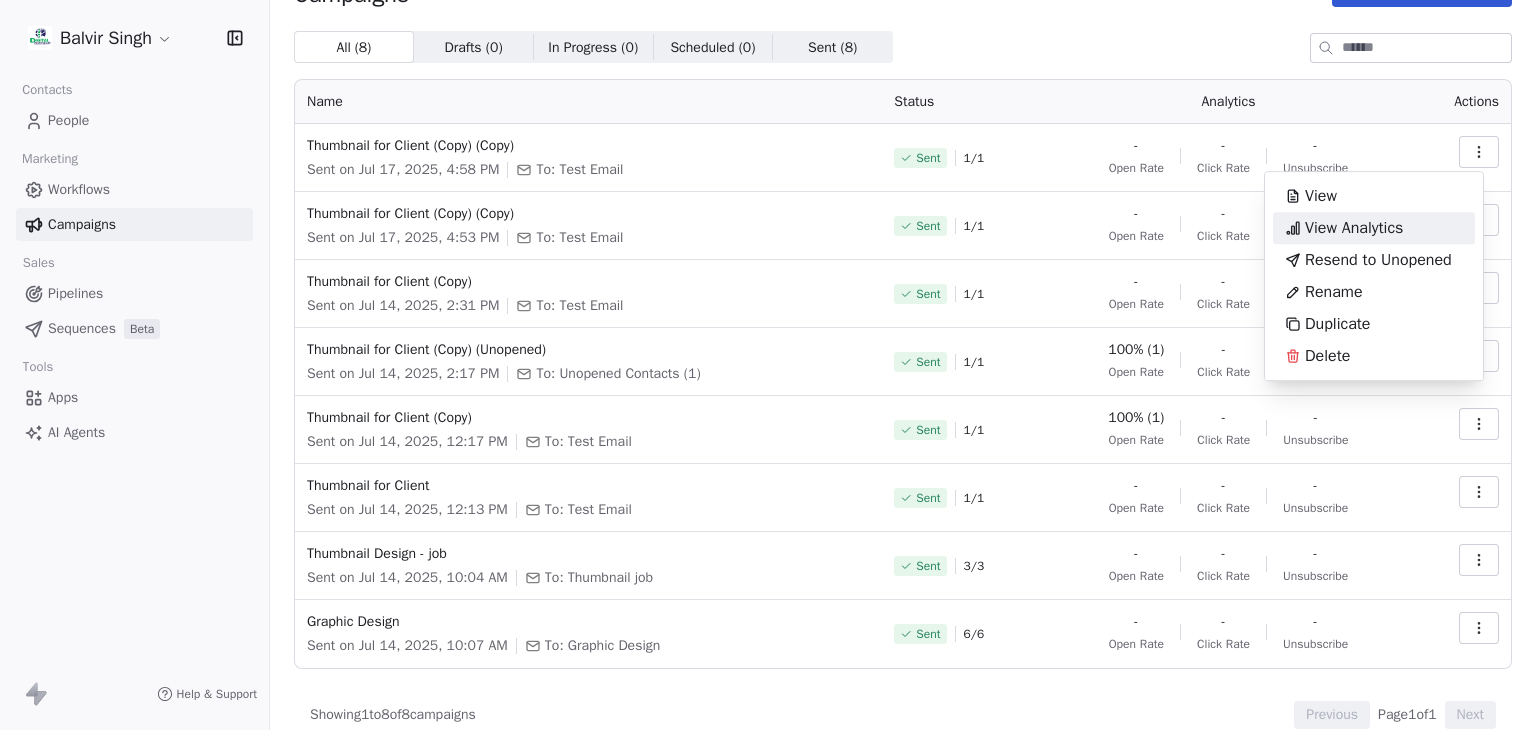 click on "Balvir Singh Contacts People Marketing Workflows Campaigns Sales Pipelines Sequences Beta Tools Apps AI Agents Help & Support Campaigns  Create new campaign All ( 8 ) All ( 8 ) Drafts ( 0 ) Drafts ( 0 ) In Progress ( 0 ) In Progress ( 0 ) Scheduled ( 0 ) Scheduled ( 0 ) Sent ( 8 ) Sent ( 8 ) Name Status Analytics Actions Thumbnail for Client (Copy) (Copy) Sent on Jul 17, 2025, 4:58 PM To: Test Email  Sent 1 / 1 - Open Rate - Click Rate - Unsubscribe Thumbnail for Client (Copy) (Copy) Sent on Jul 17, 2025, 4:53 PM To: Test Email  Sent 1 / 1 - Open Rate - Click Rate - Unsubscribe Thumbnail for Client (Copy) Sent on Jul 14, 2025, 2:31 PM To: Test Email  Sent 1 / 1 - Open Rate - Click Rate - Unsubscribe Thumbnail for Client (Copy) (Unopened) Sent on Jul 14, 2025, 2:17 PM To: Unopened Contacts (1) Sent 1 / 1 100% (1) Open Rate - Click Rate - Unsubscribe Thumbnail for Client (Copy) Sent on Jul 14, 2025, 12:17 PM To: Test Email  Sent 1 / 1 100% (1) Open Rate - Click Rate - Unsubscribe Thumbnail for Client Sent 1 /" at bounding box center [768, 365] 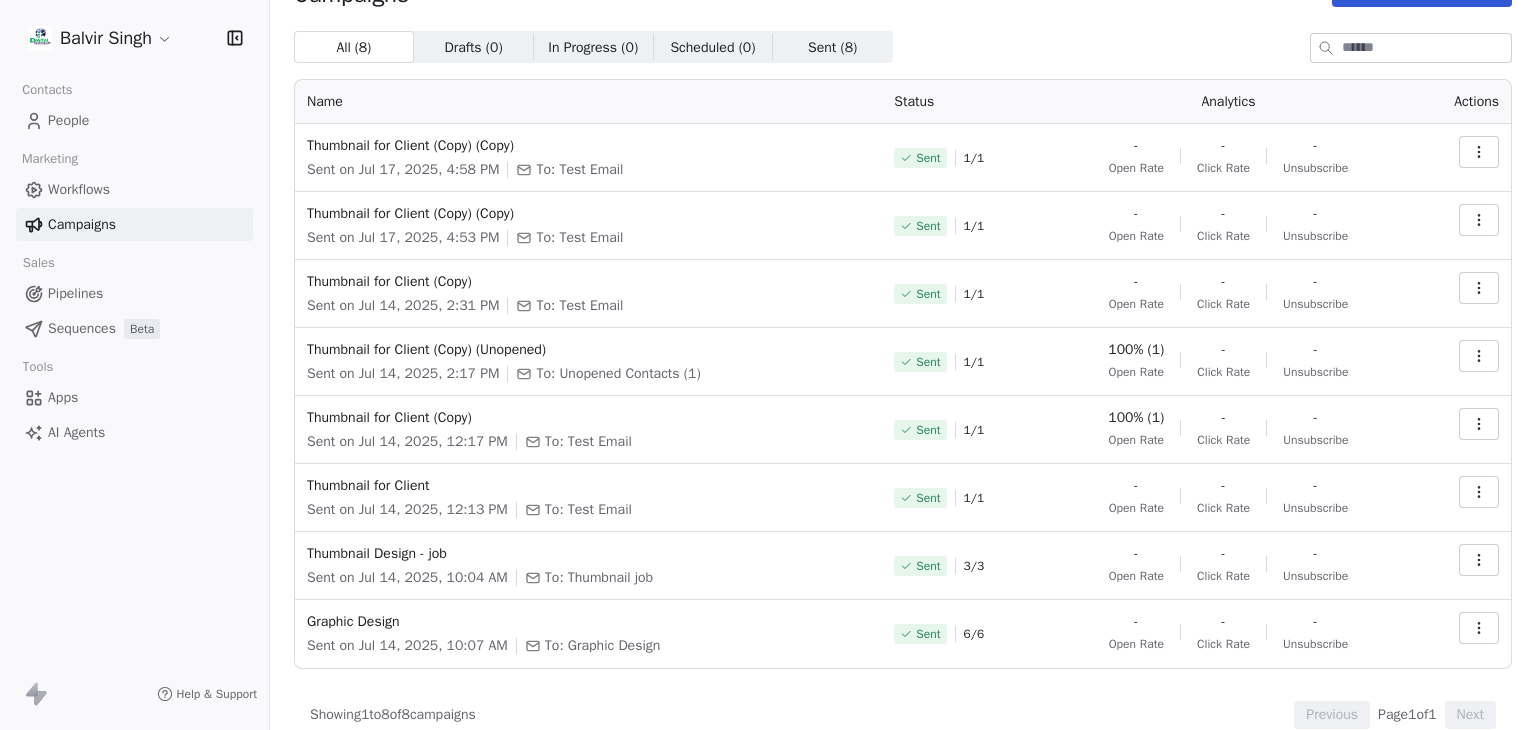 type 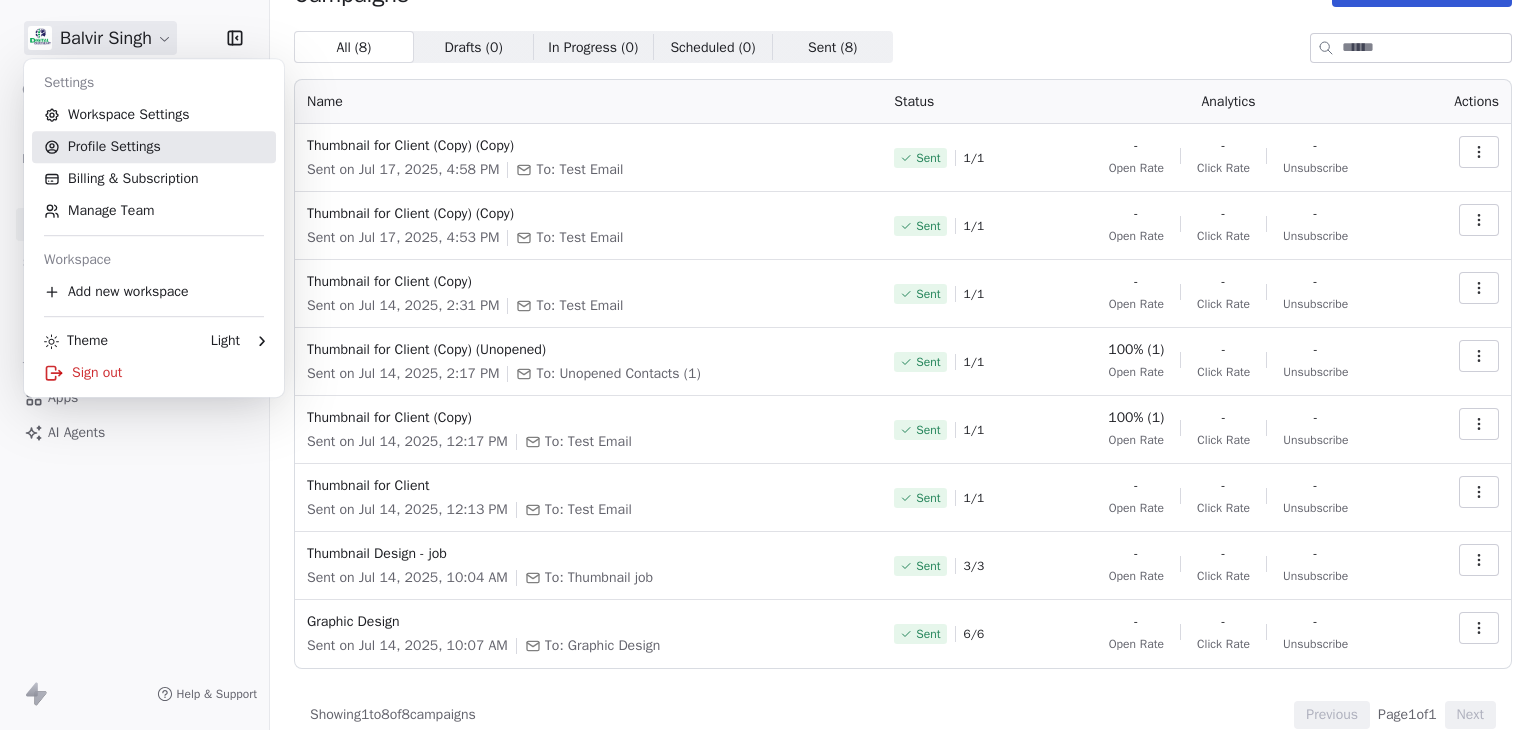 click on "Profile Settings" at bounding box center [154, 147] 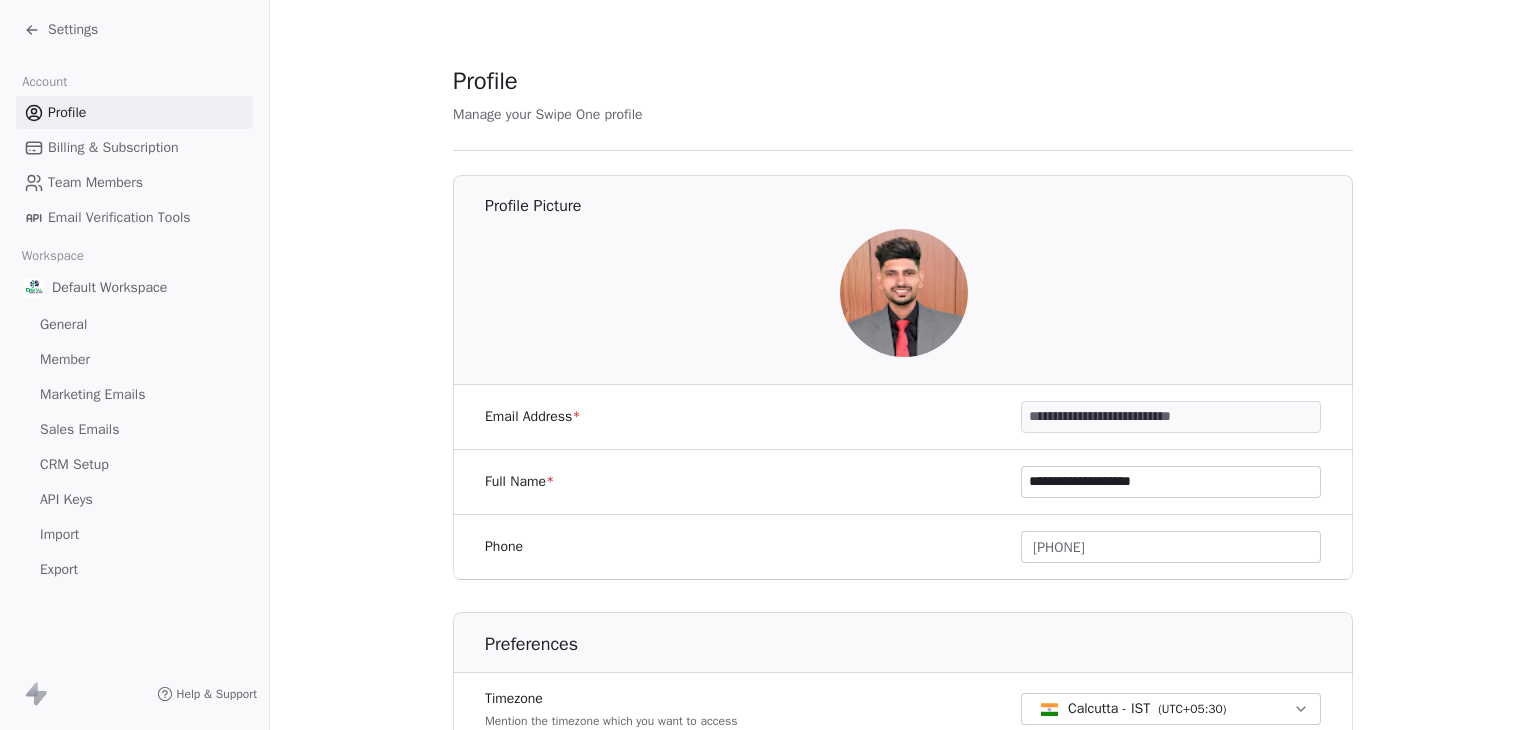 click on "Marketing Emails" at bounding box center (92, 394) 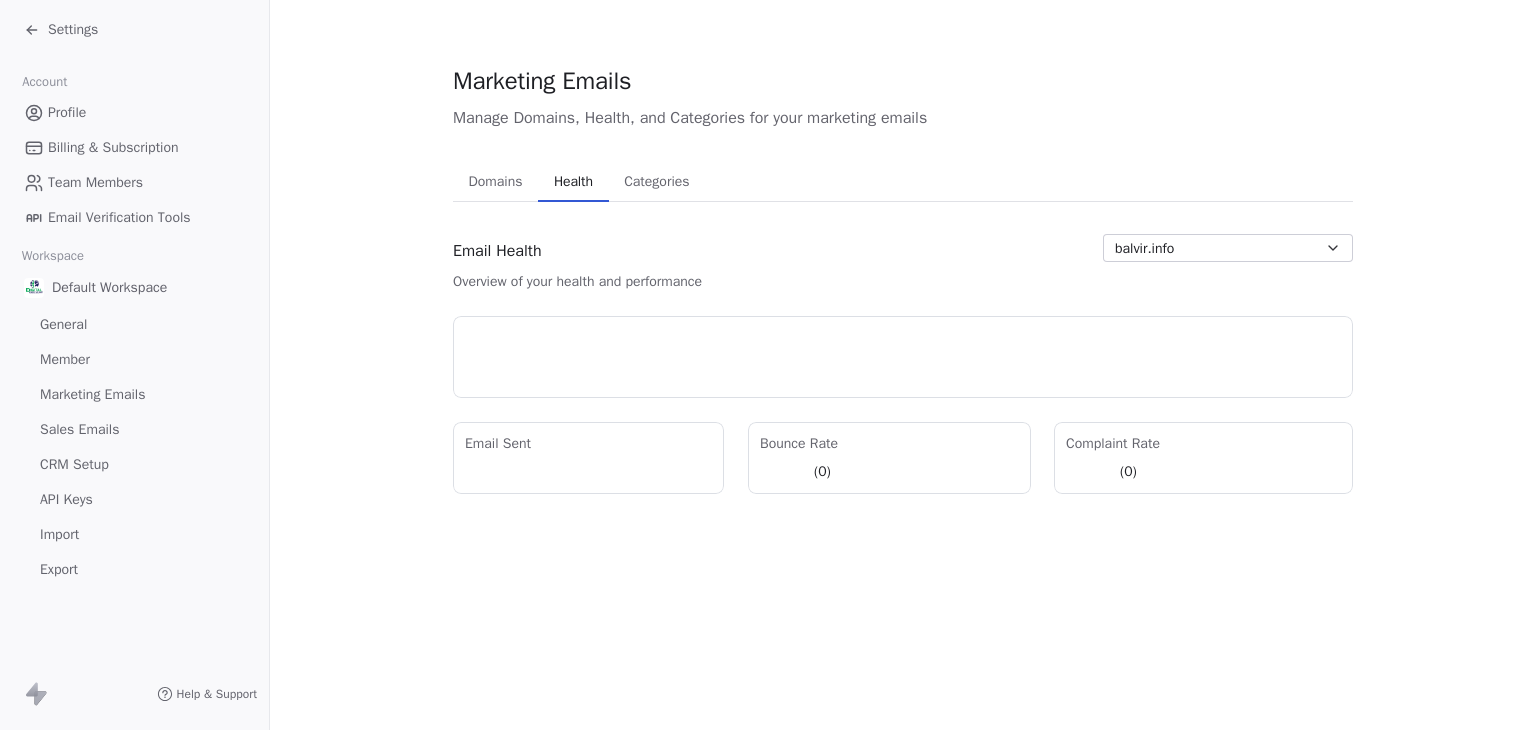 click on "Health" at bounding box center (573, 182) 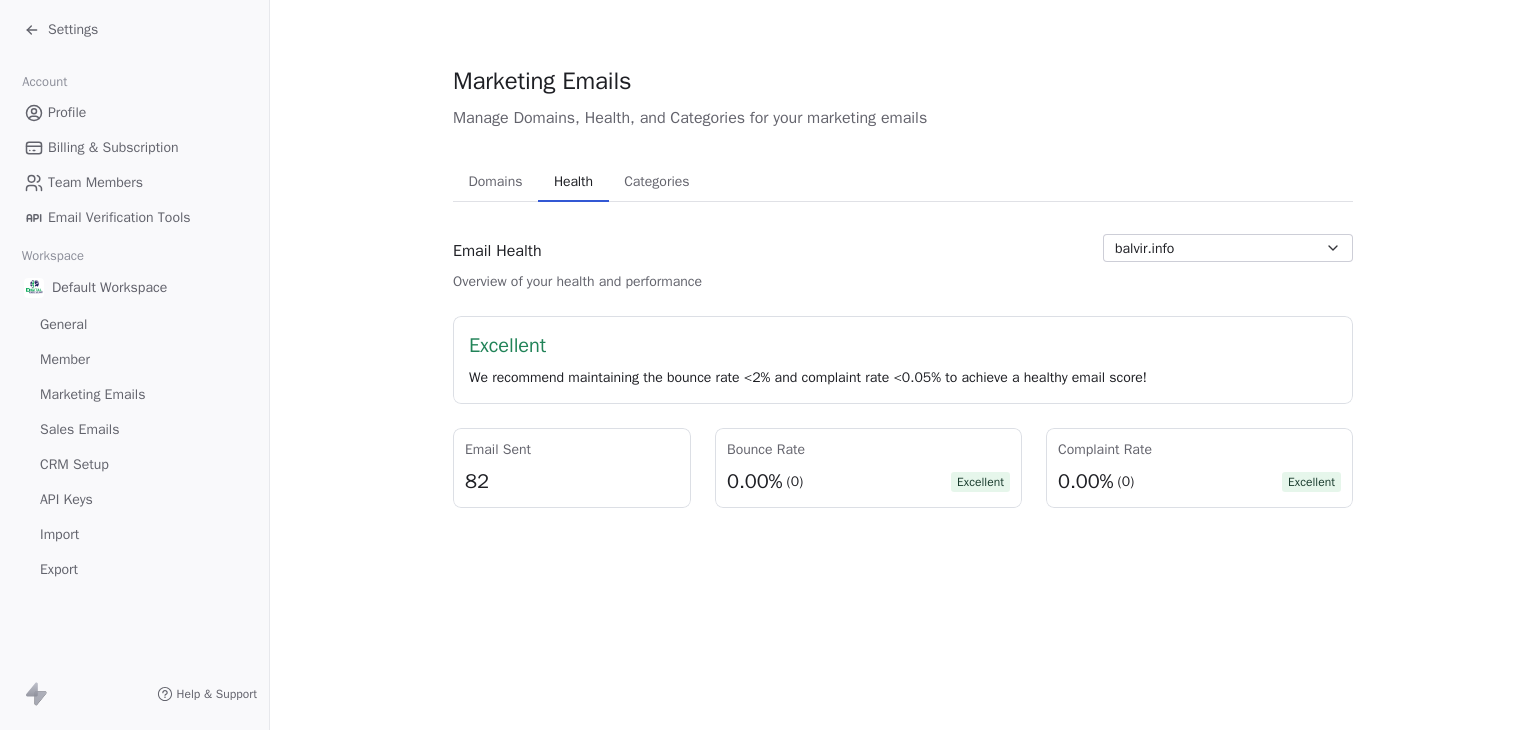 click on "Settings" at bounding box center [73, 30] 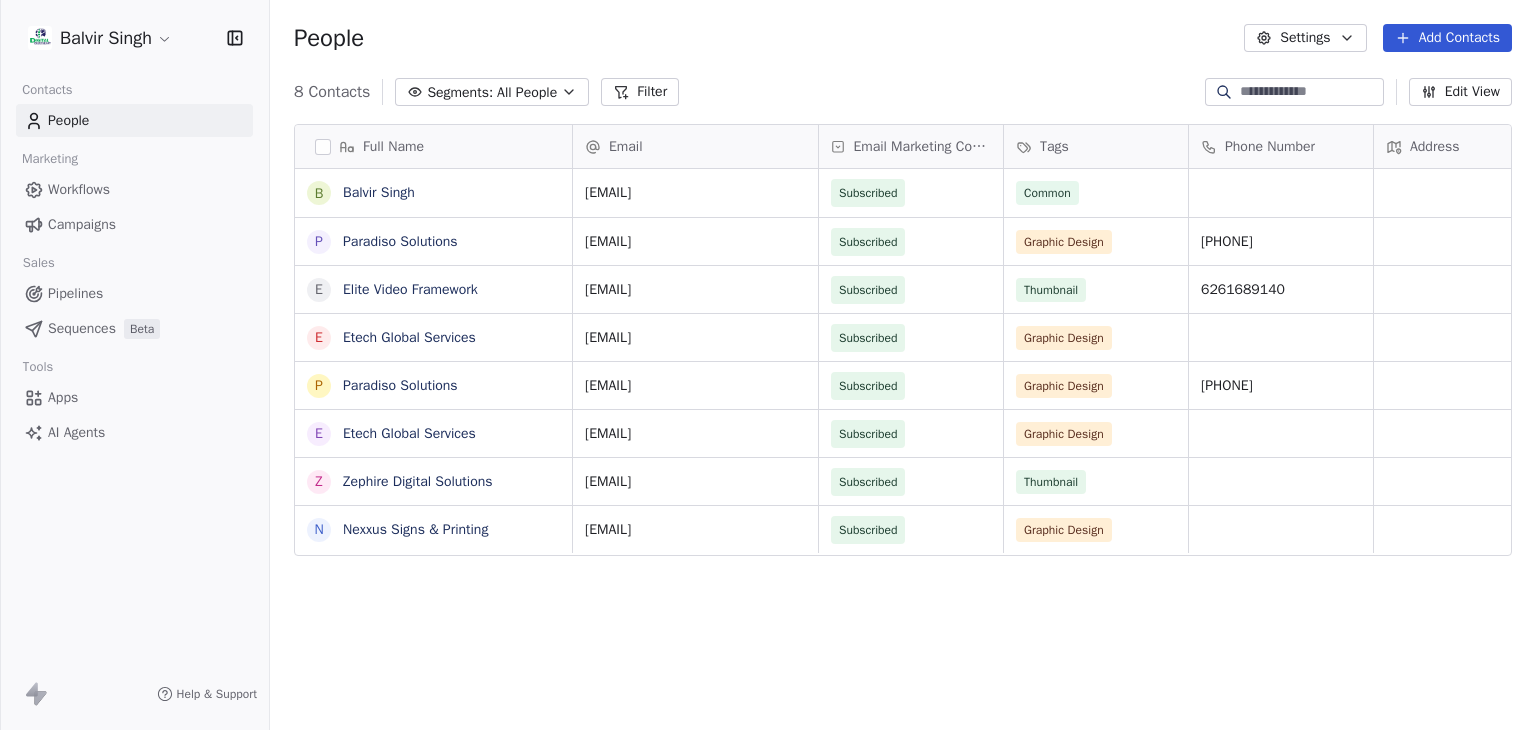 scroll, scrollTop: 16, scrollLeft: 16, axis: both 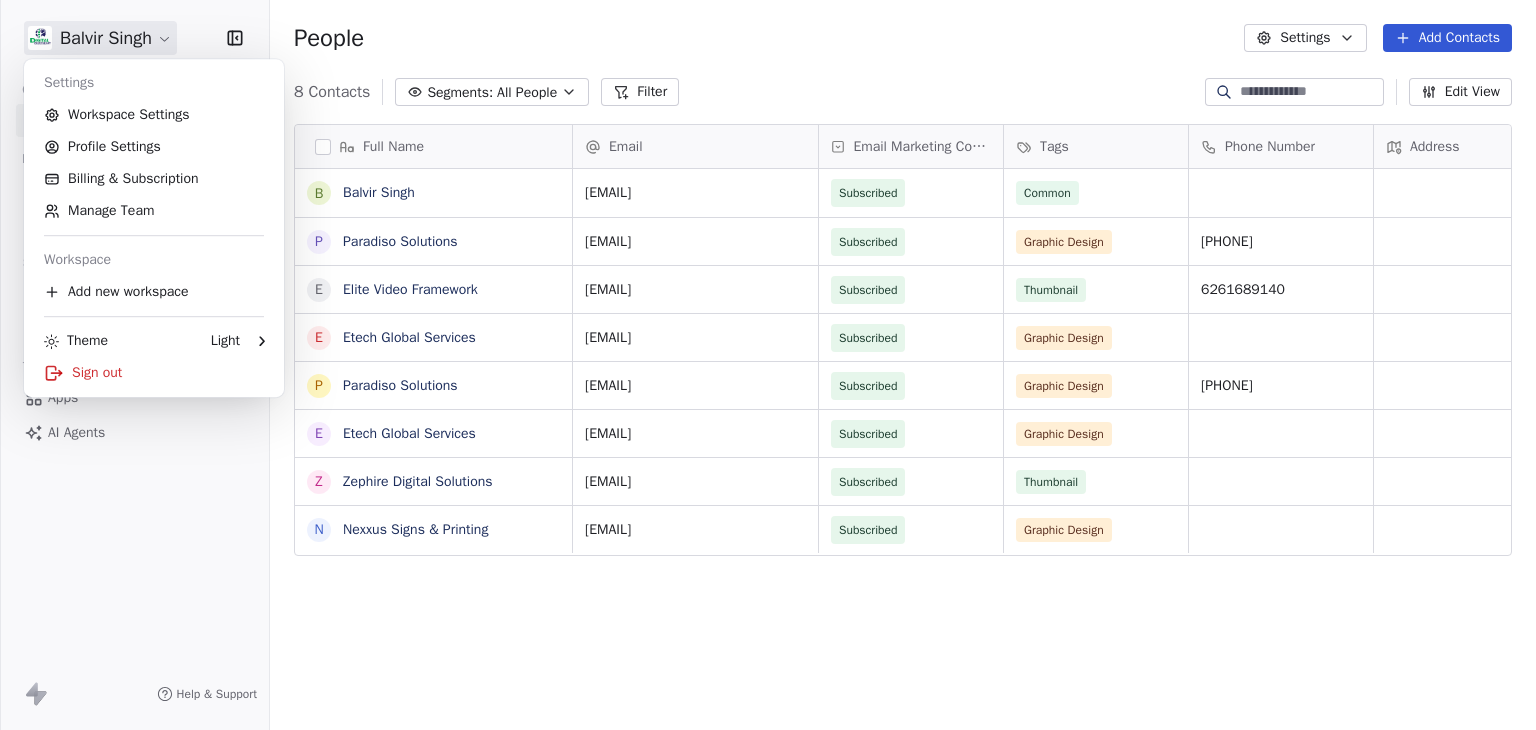 click on "Full Name B [FIRST] [LAST] P Paradiso Solutions E Elite Video Framework E Etech Global Services P Paradiso Solutions E Etech Global Services Z Zephire Digital Solutions N Nexxus Signs & Printing Email Email Marketing Consent Tags Phone Number Address Created Date IST Email Verification Status Last Updated Date IST [EMAIL] Subscribed Common Jul 13, 2025 09:21 PM Valid Jul 14, 2025 08:24 AM [EMAIL] Subscribed Graphic Design [PHONE] Jul 13, 2025 08:57 PM Valid Jul 13, 2025 08:58 PM [EMAIL] Subscribed Thumbnail 6261689140 Jul 13, 2025 08:57 PM Valid Jul 14, 2025 08:24 AM [EMAIL] Subscribed Graphic Design Jul 13, 2025 08:57 PM Valid Jul 13, 2025 08:58 PM [EMAIL] Subscribed Graphic Design Valid" at bounding box center (768, 365) 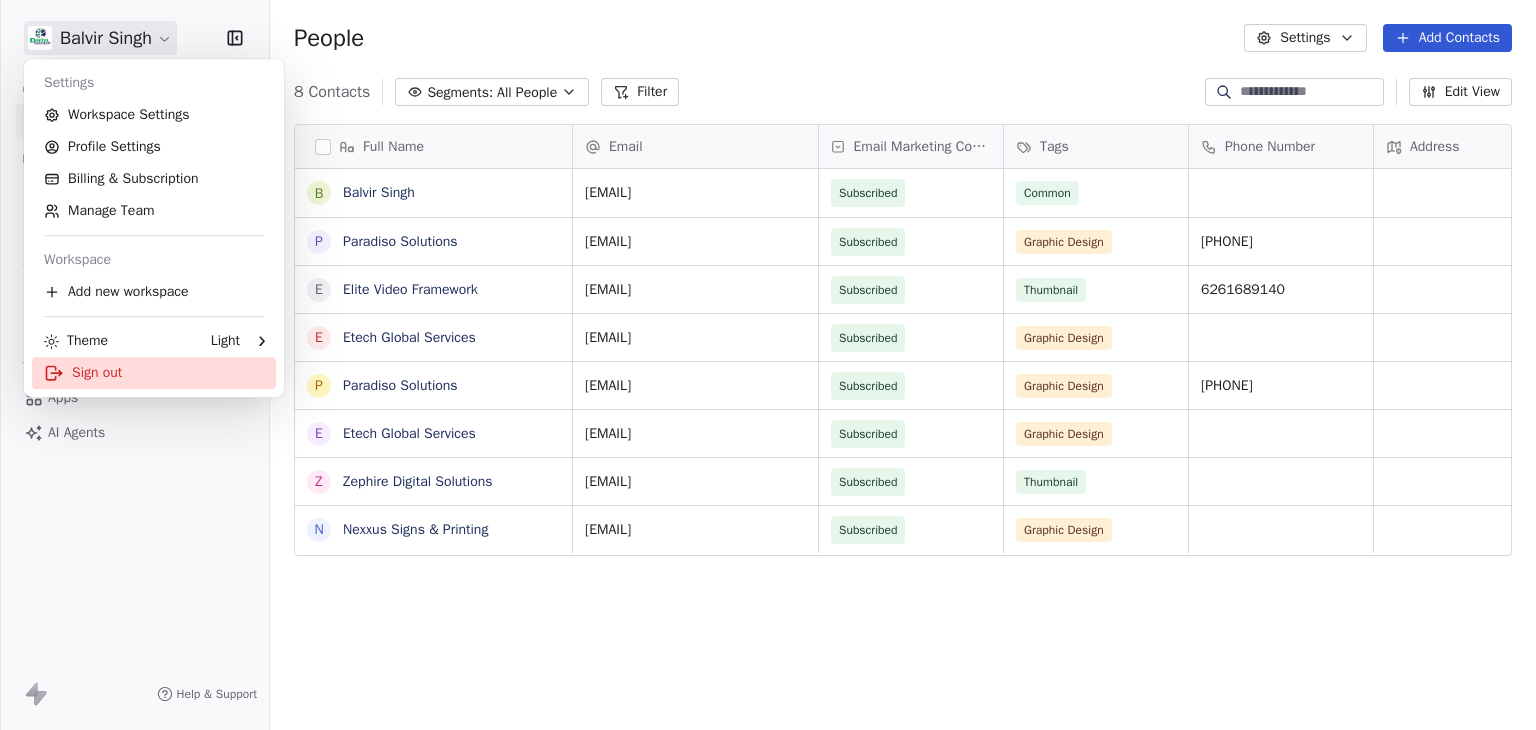 click on "Sign out" at bounding box center (154, 373) 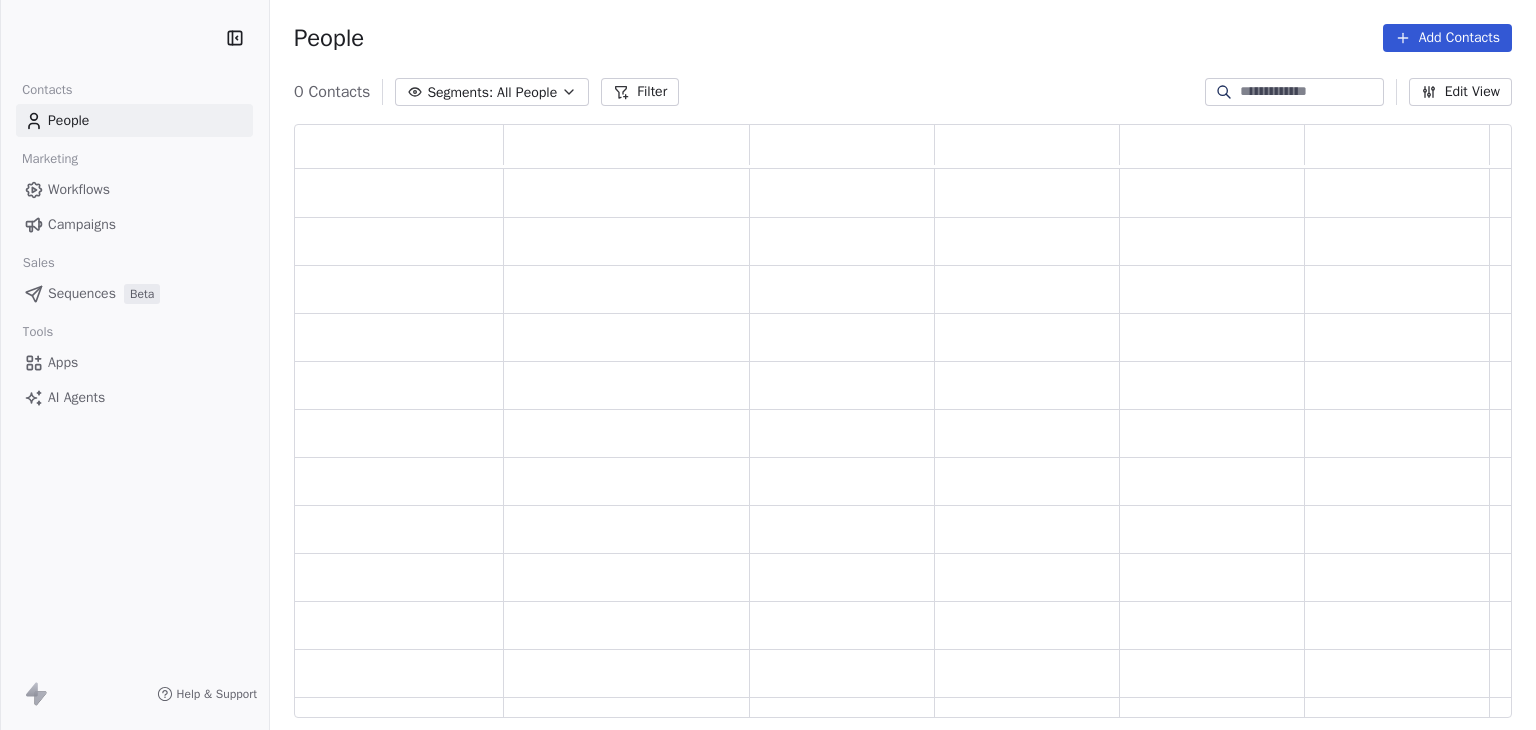 scroll, scrollTop: 0, scrollLeft: 0, axis: both 